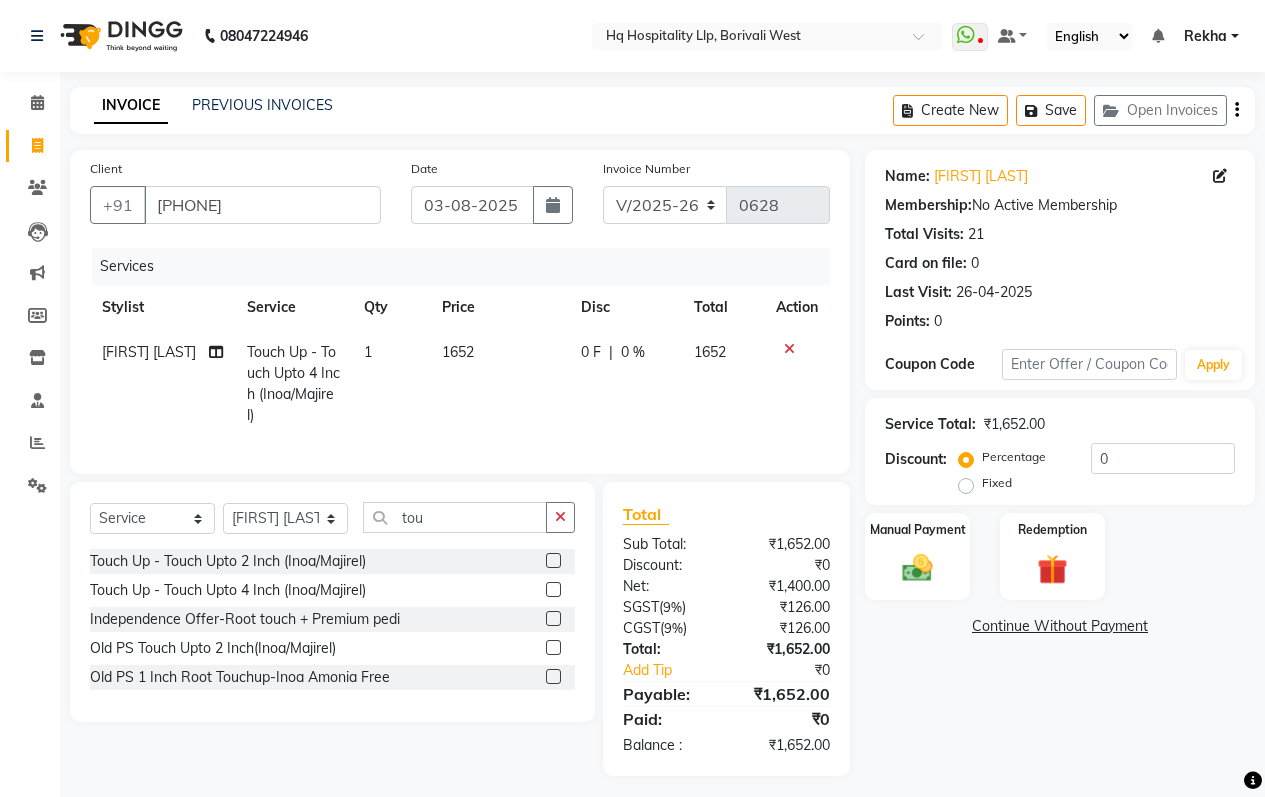 select on "7197" 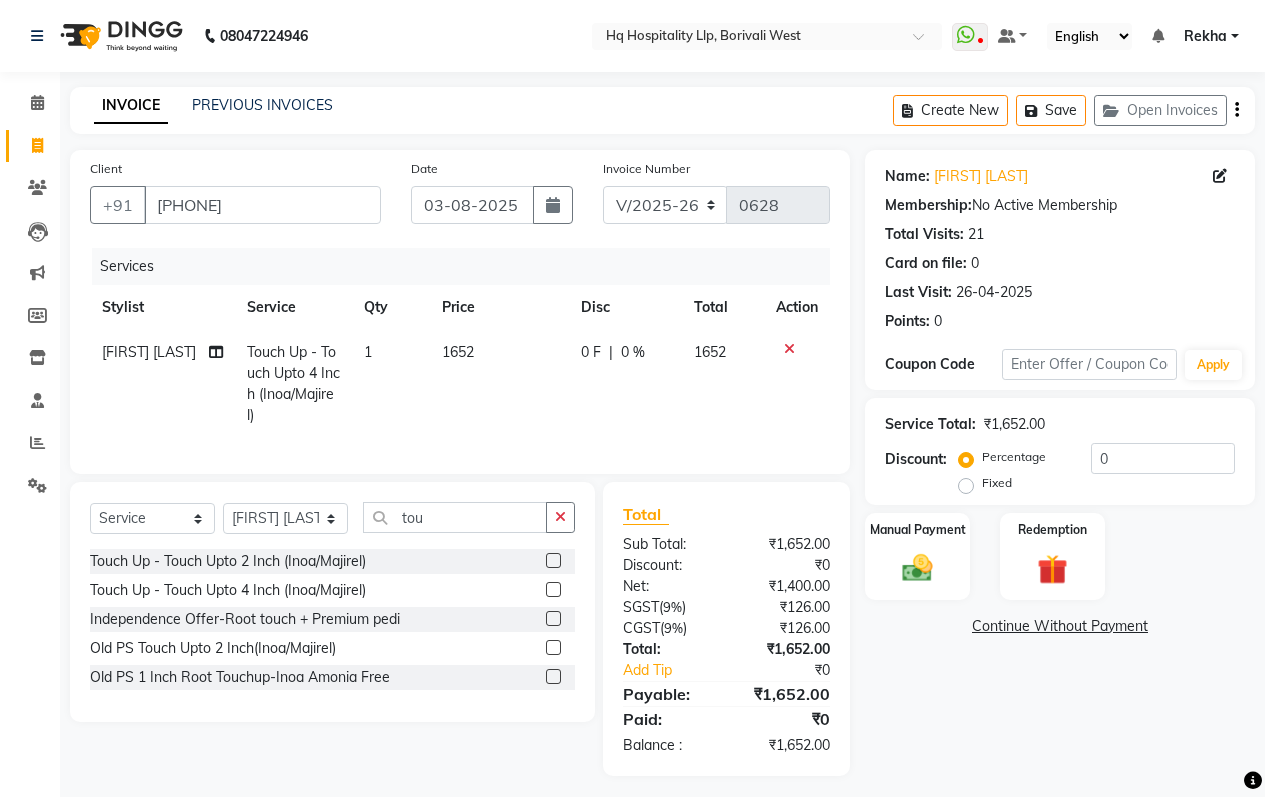 select on "service" 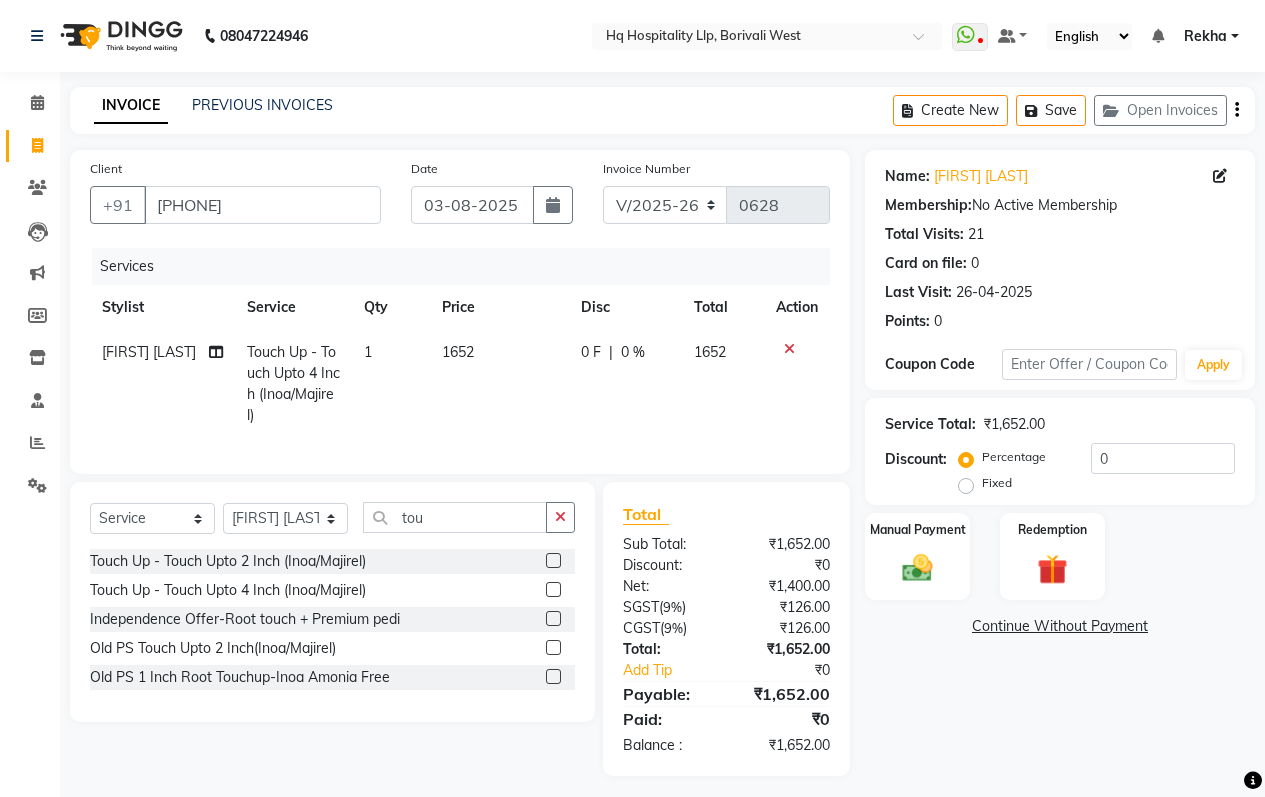 scroll, scrollTop: 0, scrollLeft: 0, axis: both 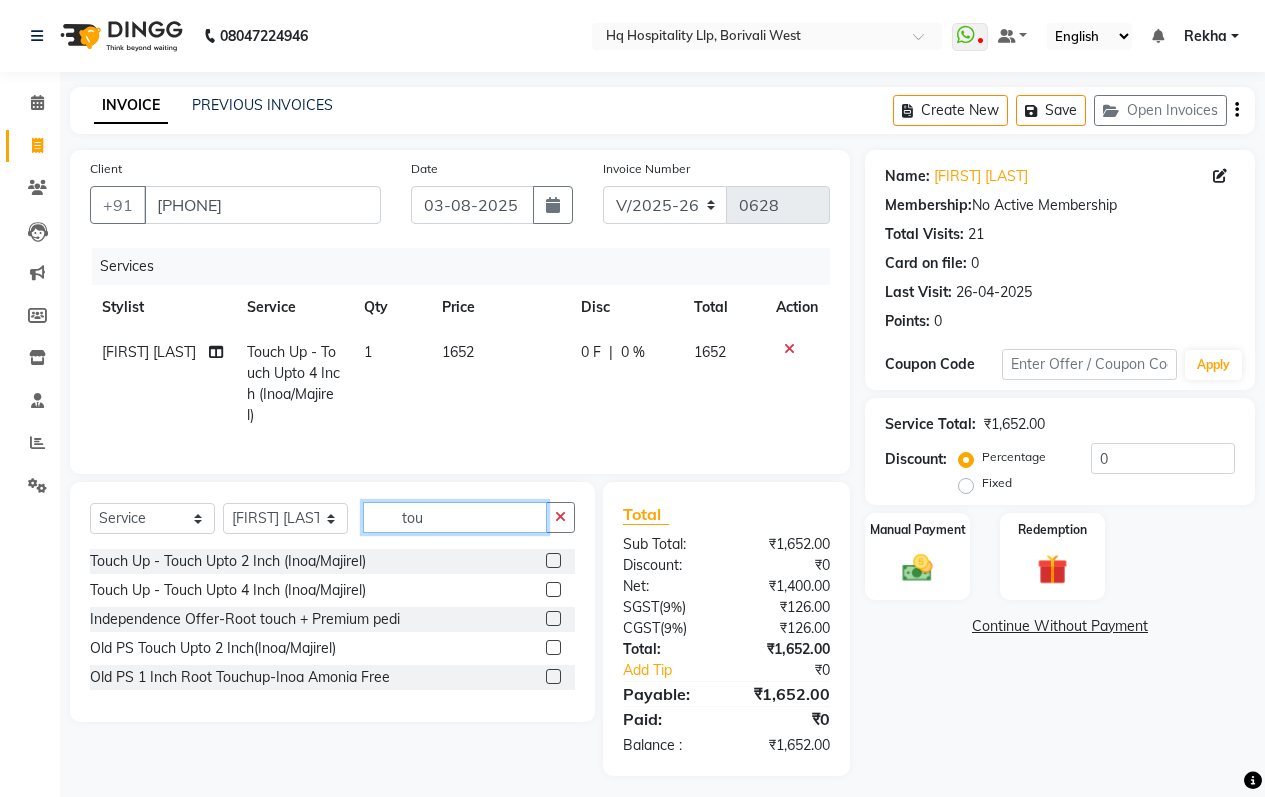 click on "tou" 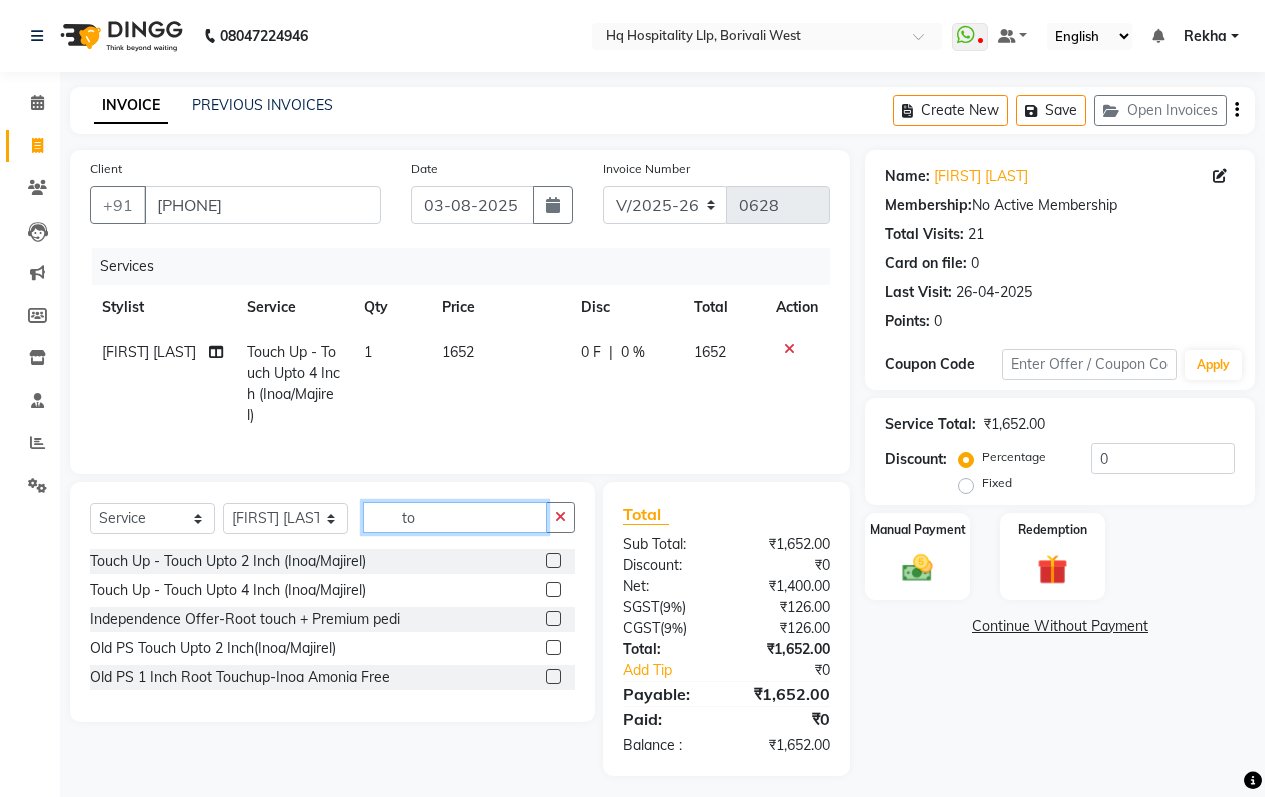 type on "t" 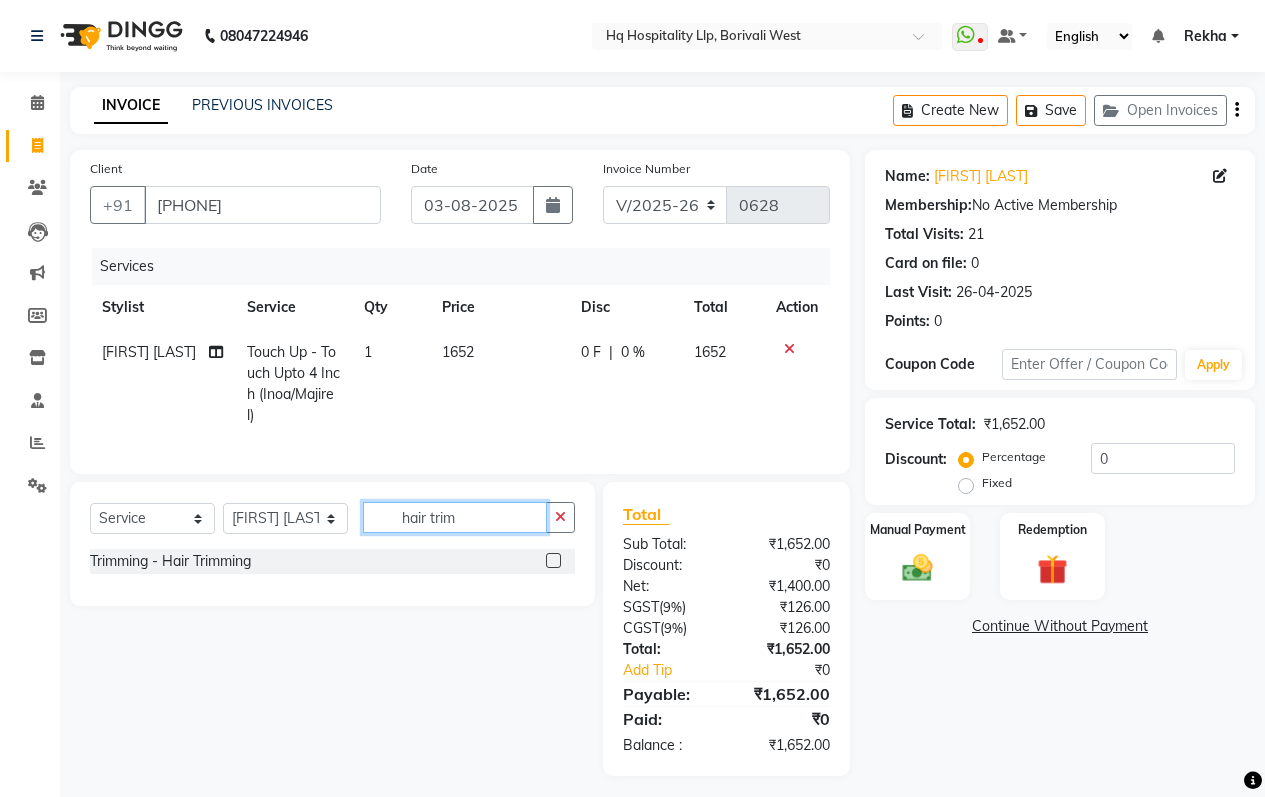 type on "hair trim" 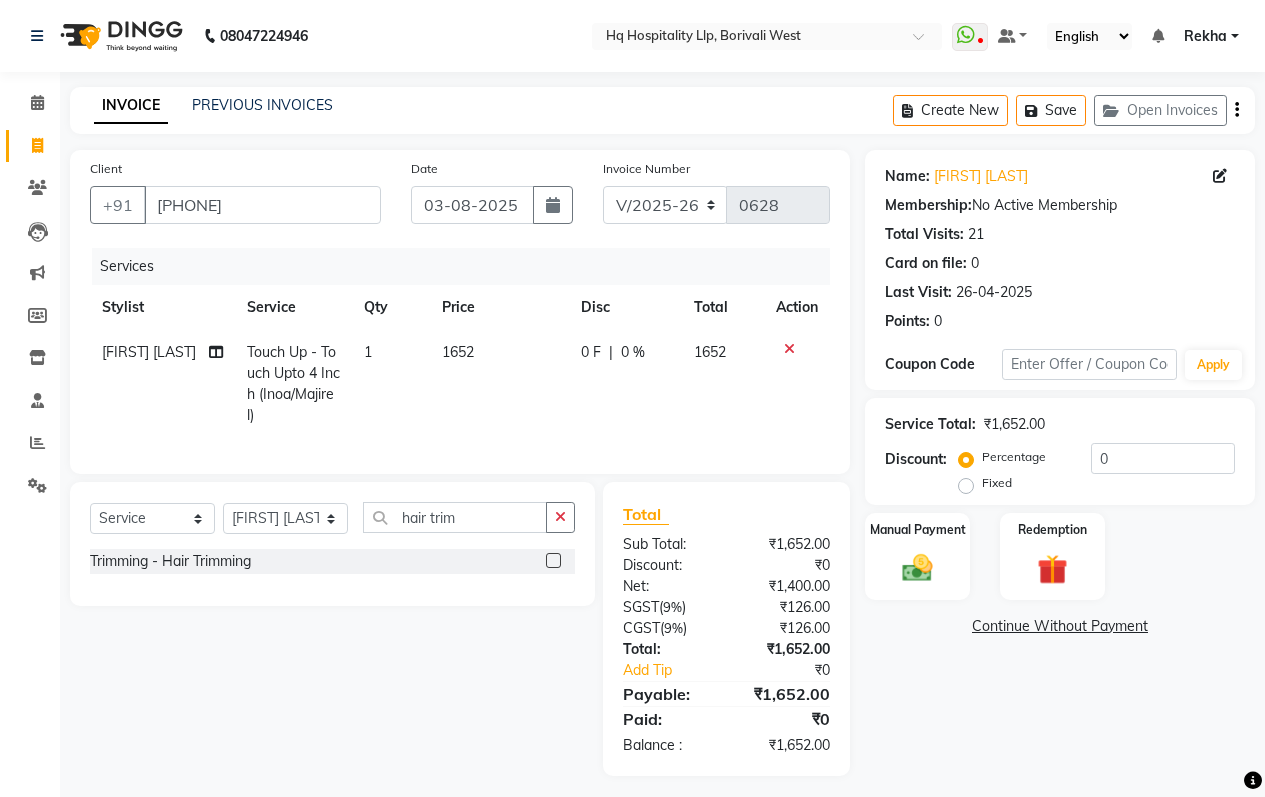click 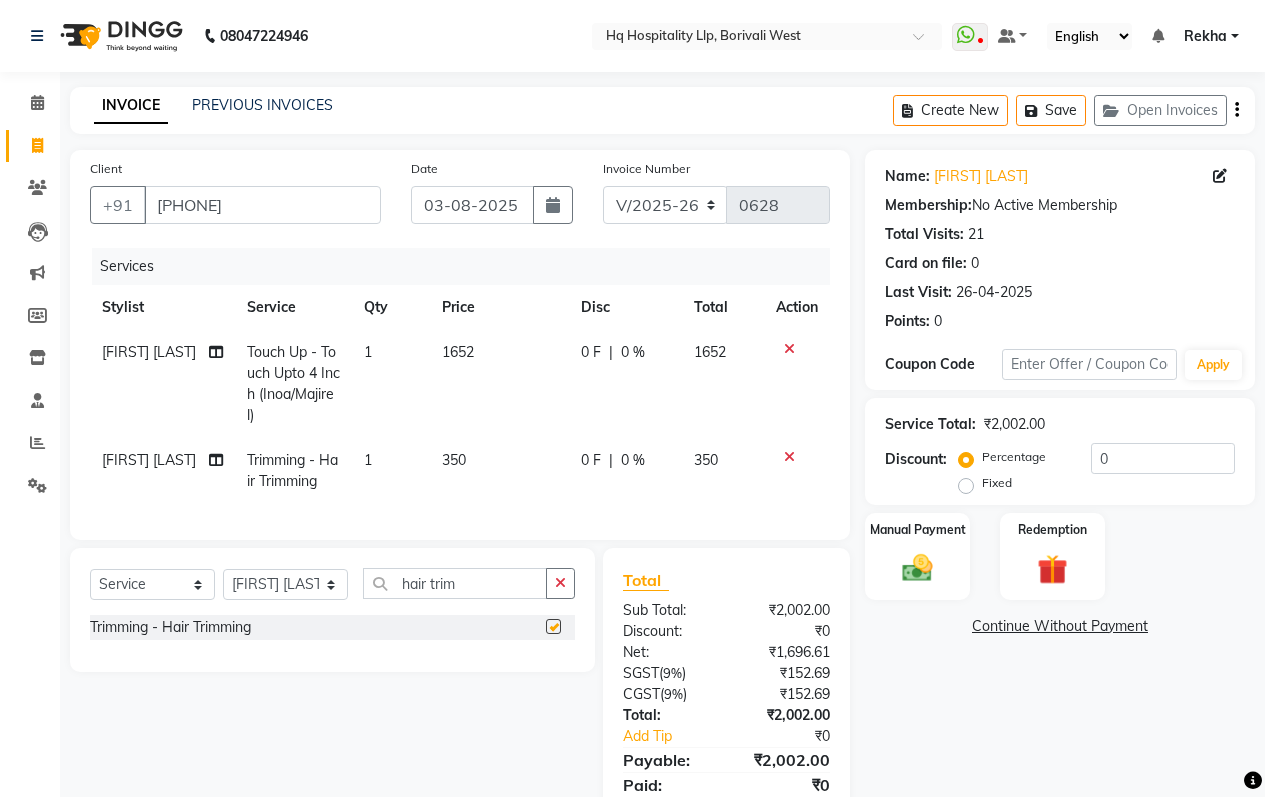 checkbox on "false" 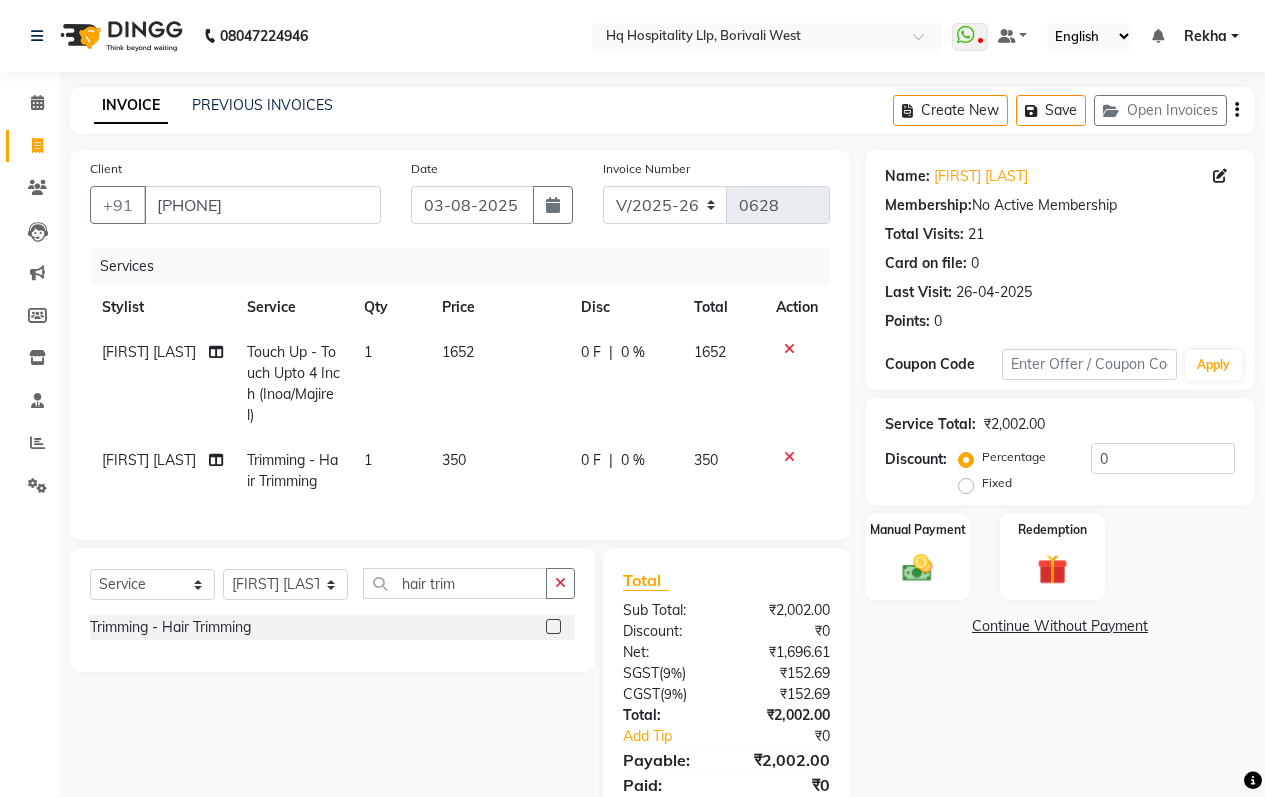 click on "350" 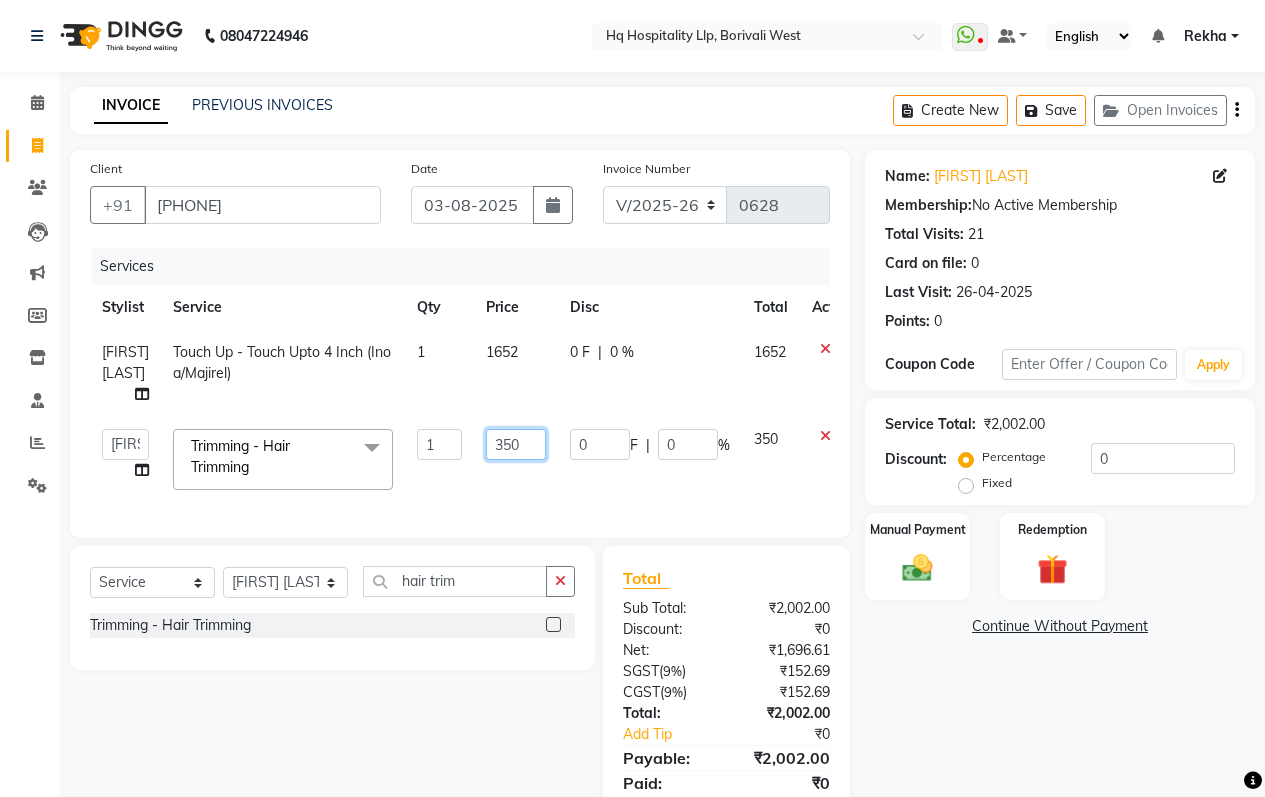 click on "350" 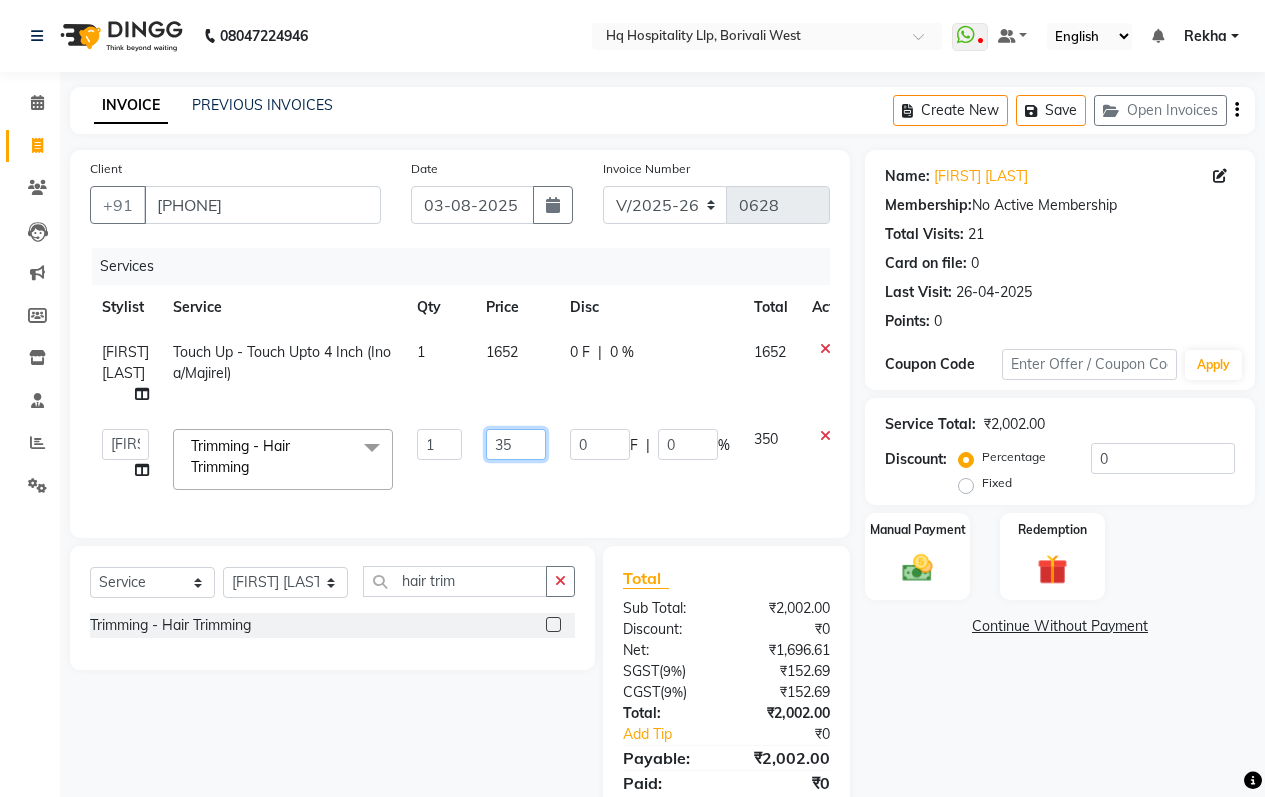 type on "3" 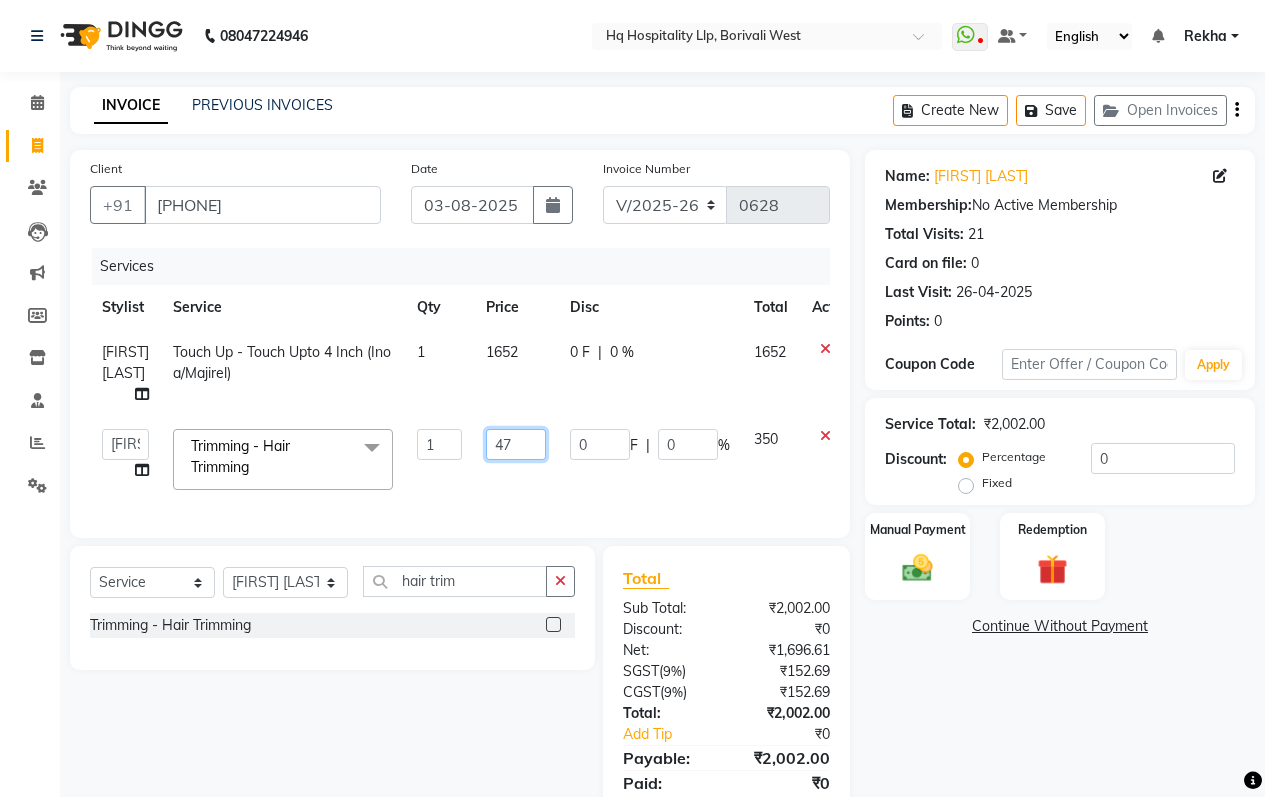 type on "472" 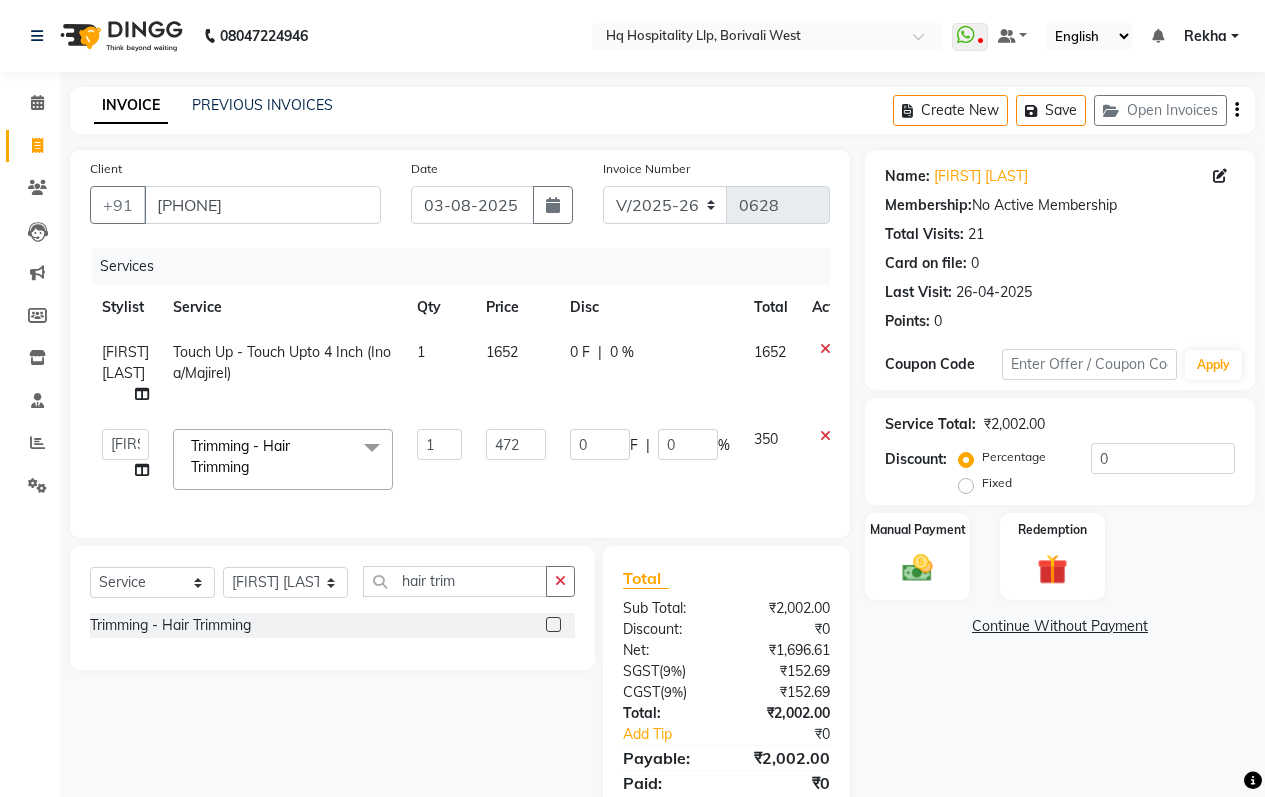 click on "Name: [FIRST] [LAST] Membership:  No Active Membership  Total Visits:  21 Card on file:  0 Last Visit:   26-04-2025 Points:   0  Coupon Code Apply Service Total:  ₹2,002.00  Discount:  Percentage   Fixed  0 Manual Payment Redemption  Continue Without Payment" 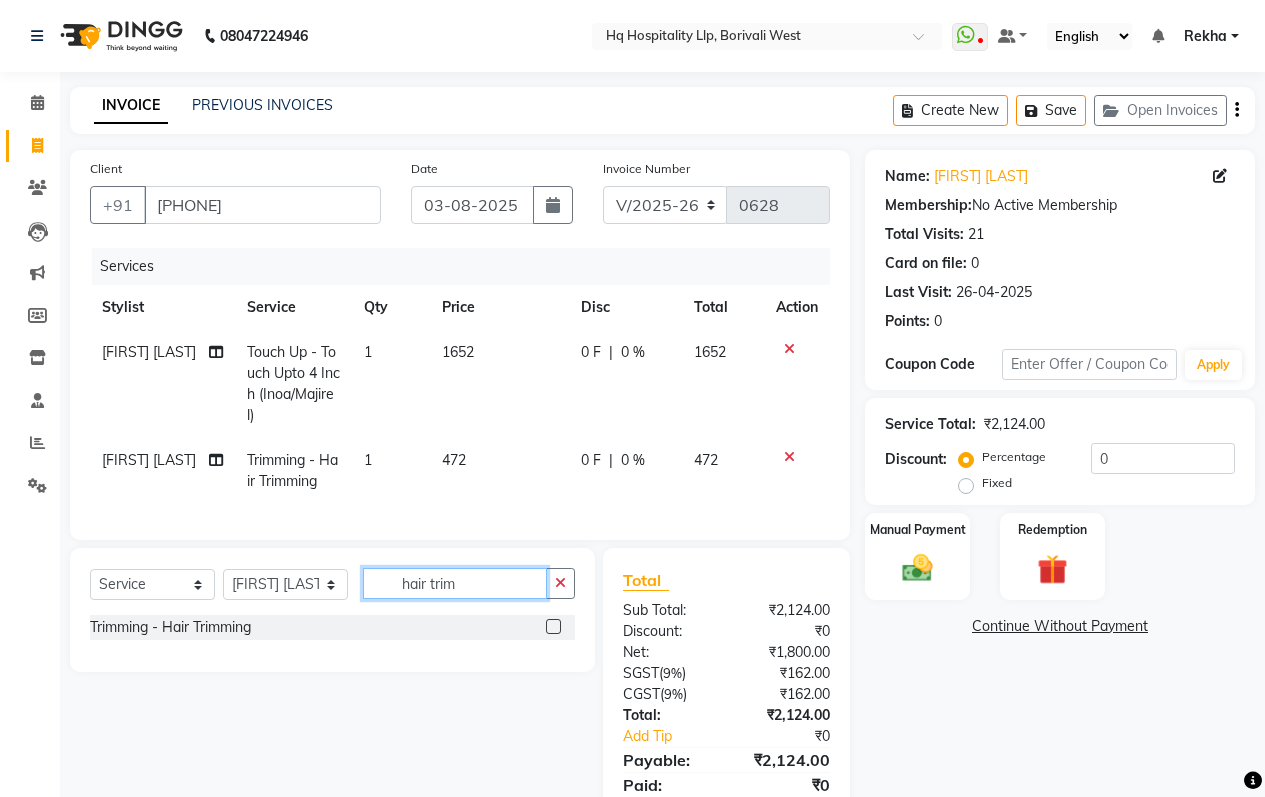 click on "hair trim" 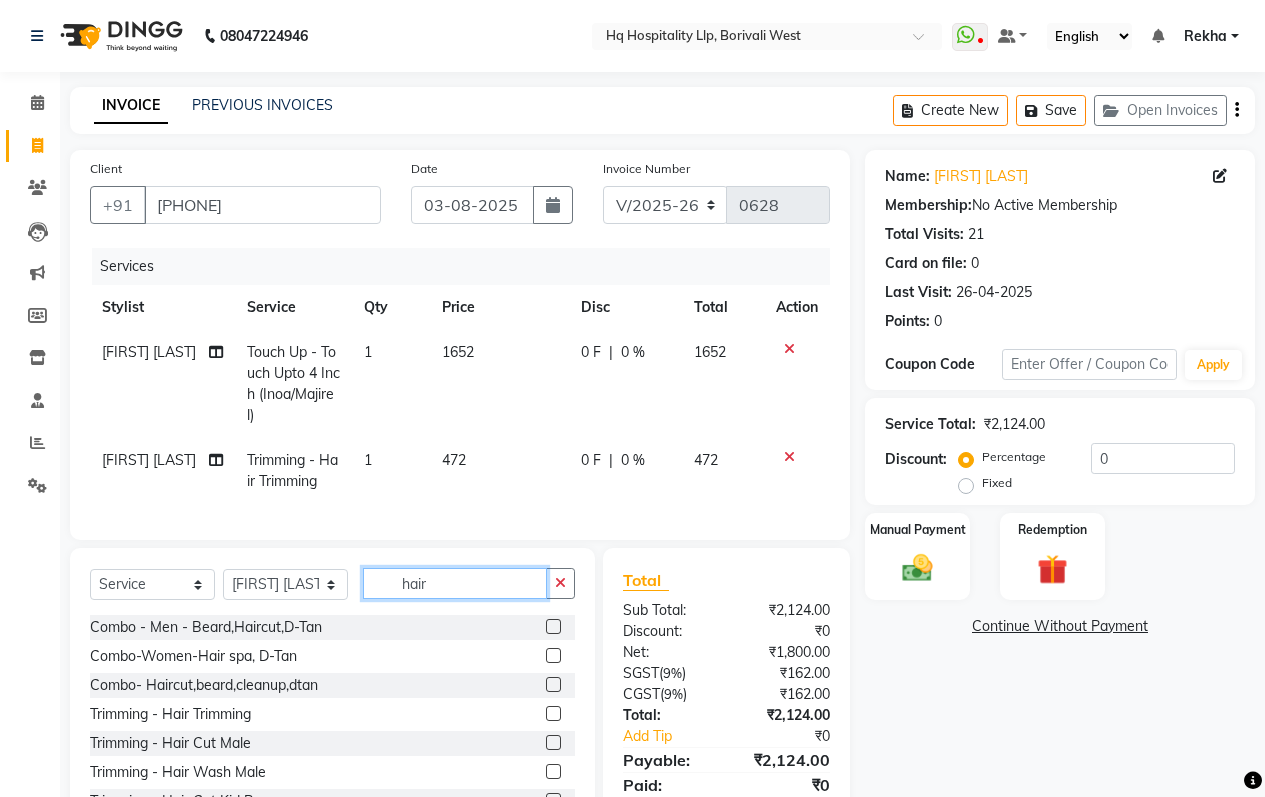 type on "hair" 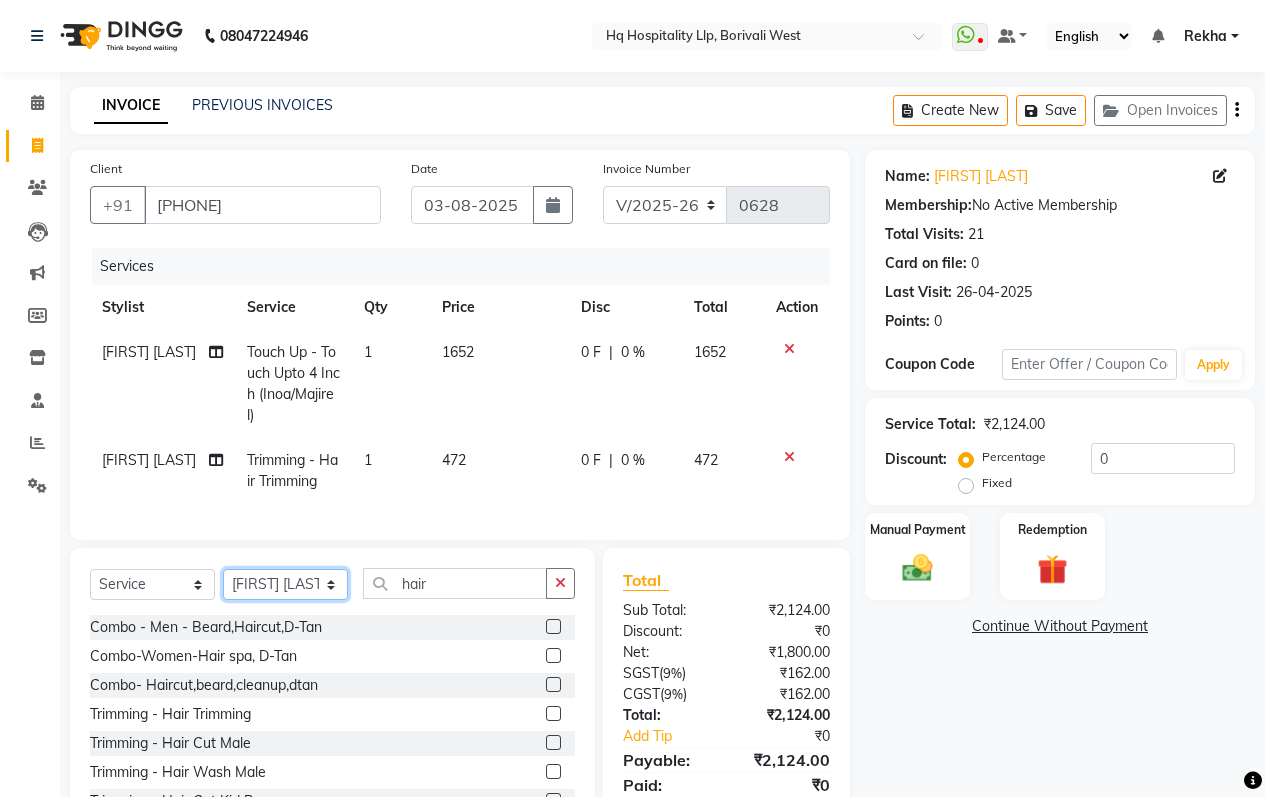 click on "Select Stylist [NAME]  Manager [NAME] [NAME] Old Staff [NAME] [NAME] [NAME] [NAME] [NAME] [NAME] [NAME]" 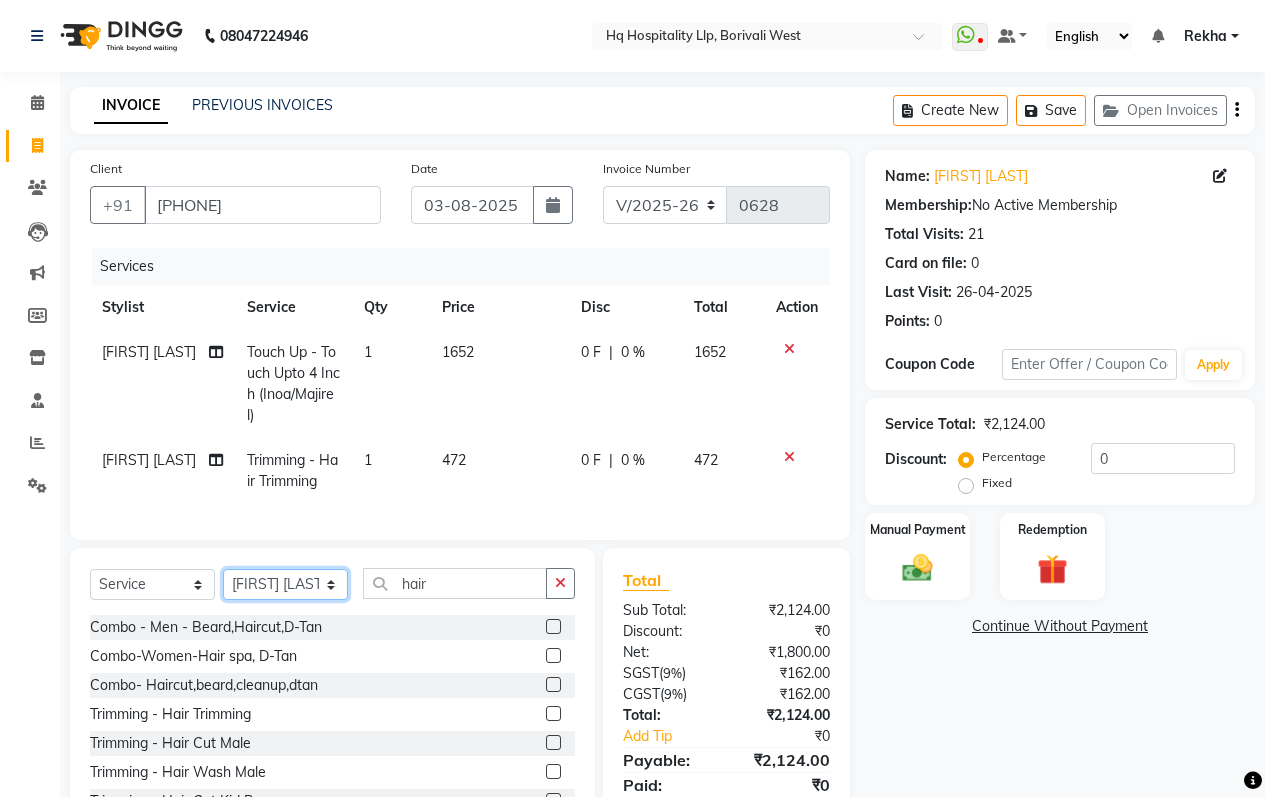 select on "61422" 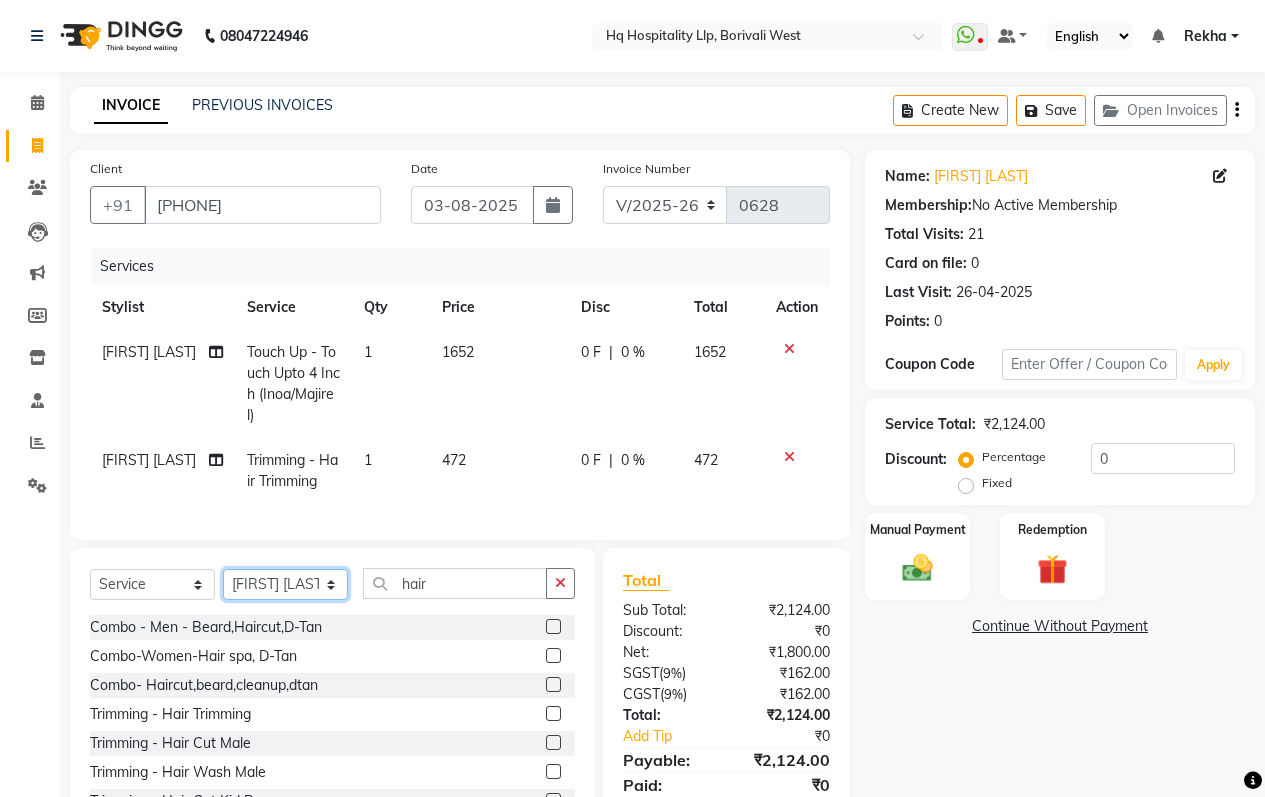 click on "Select Stylist [NAME]  Manager [NAME] [NAME] Old Staff [NAME] [NAME] [NAME] [NAME] [NAME] [NAME] [NAME]" 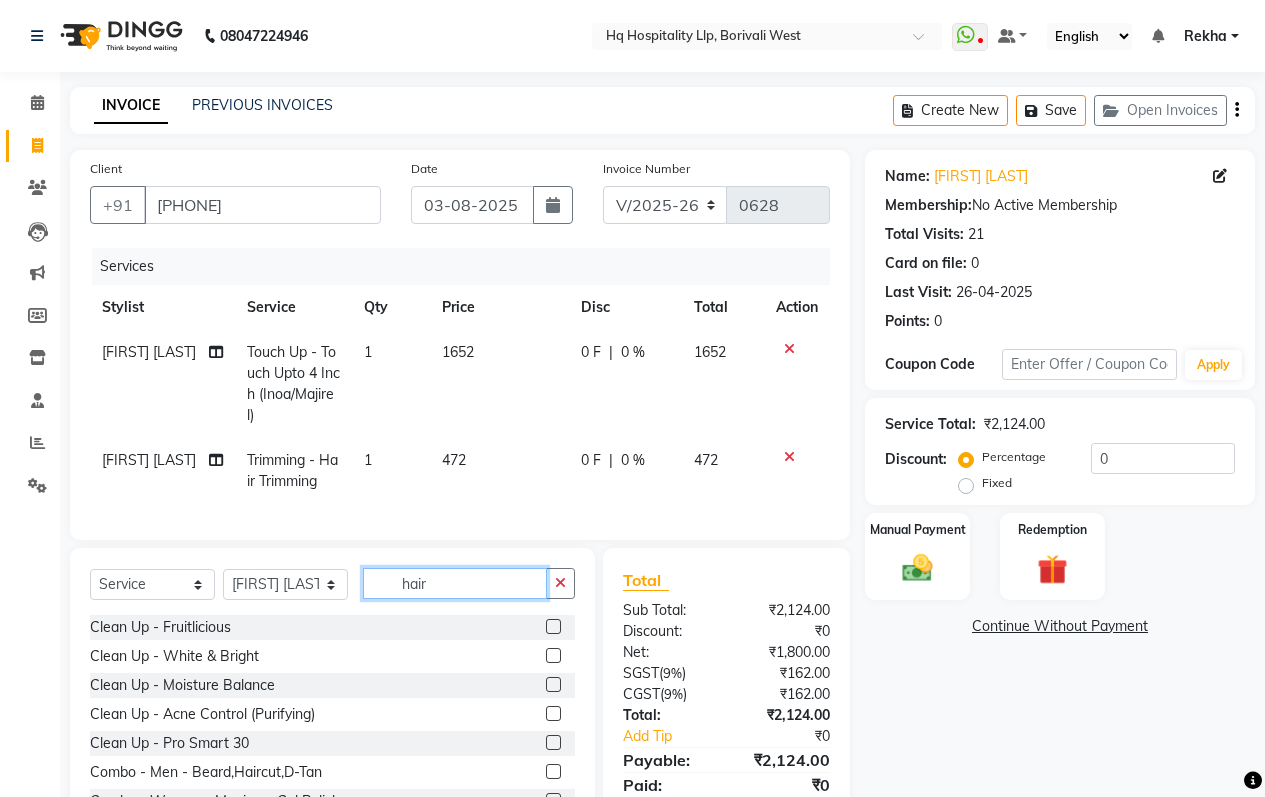 click on "hair" 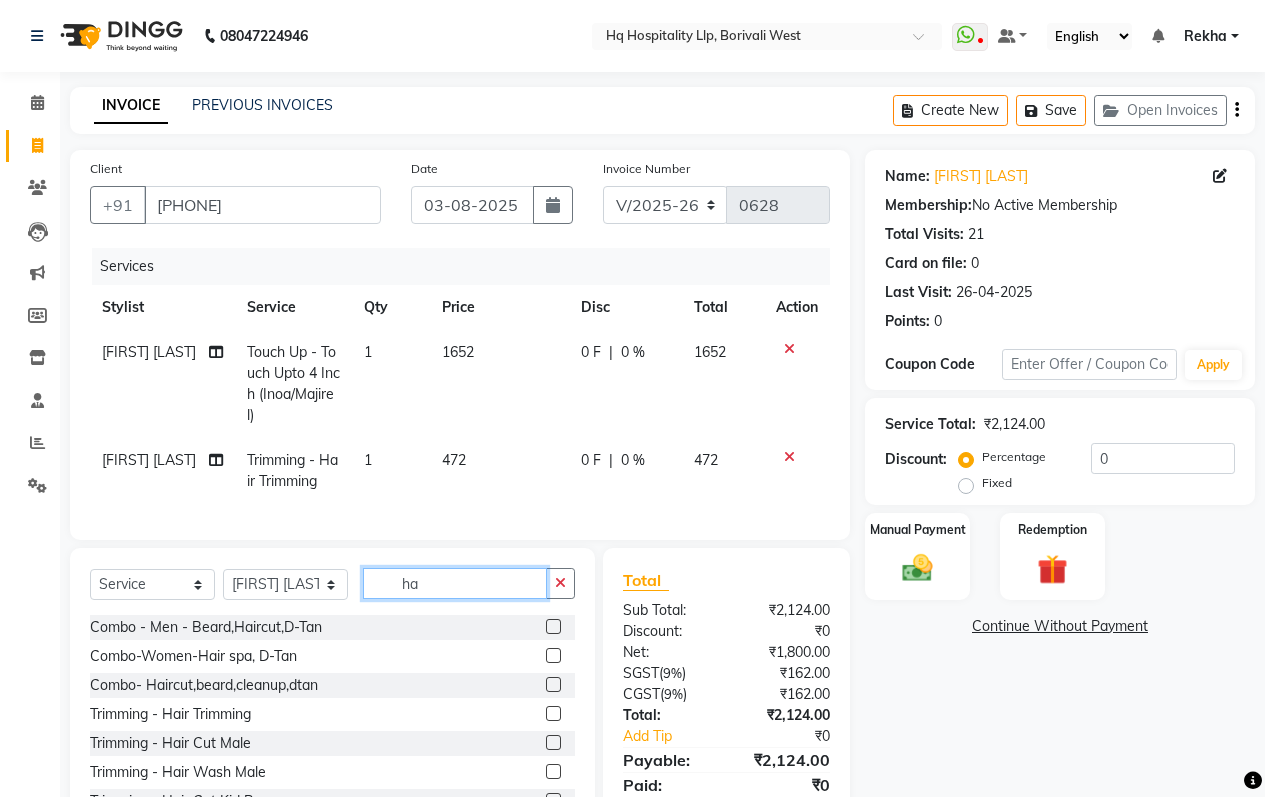 type on "h" 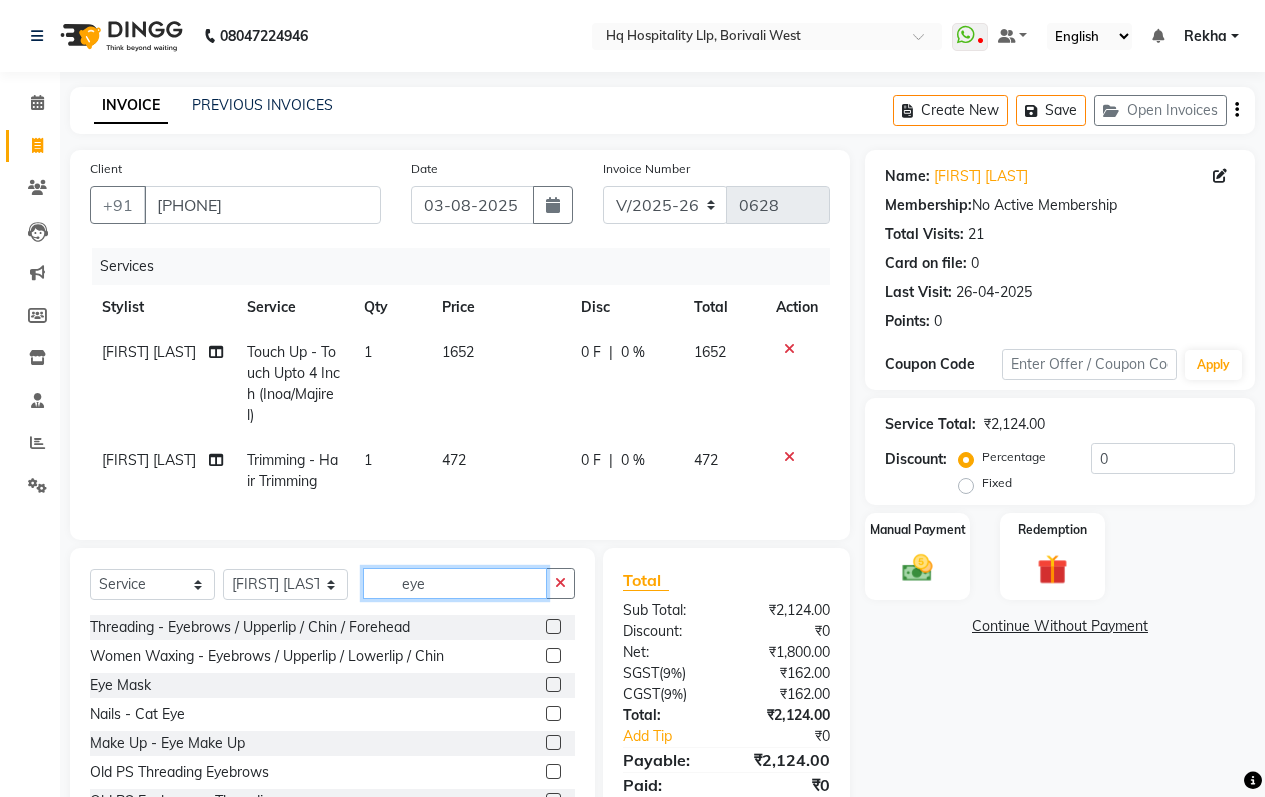 type on "eye" 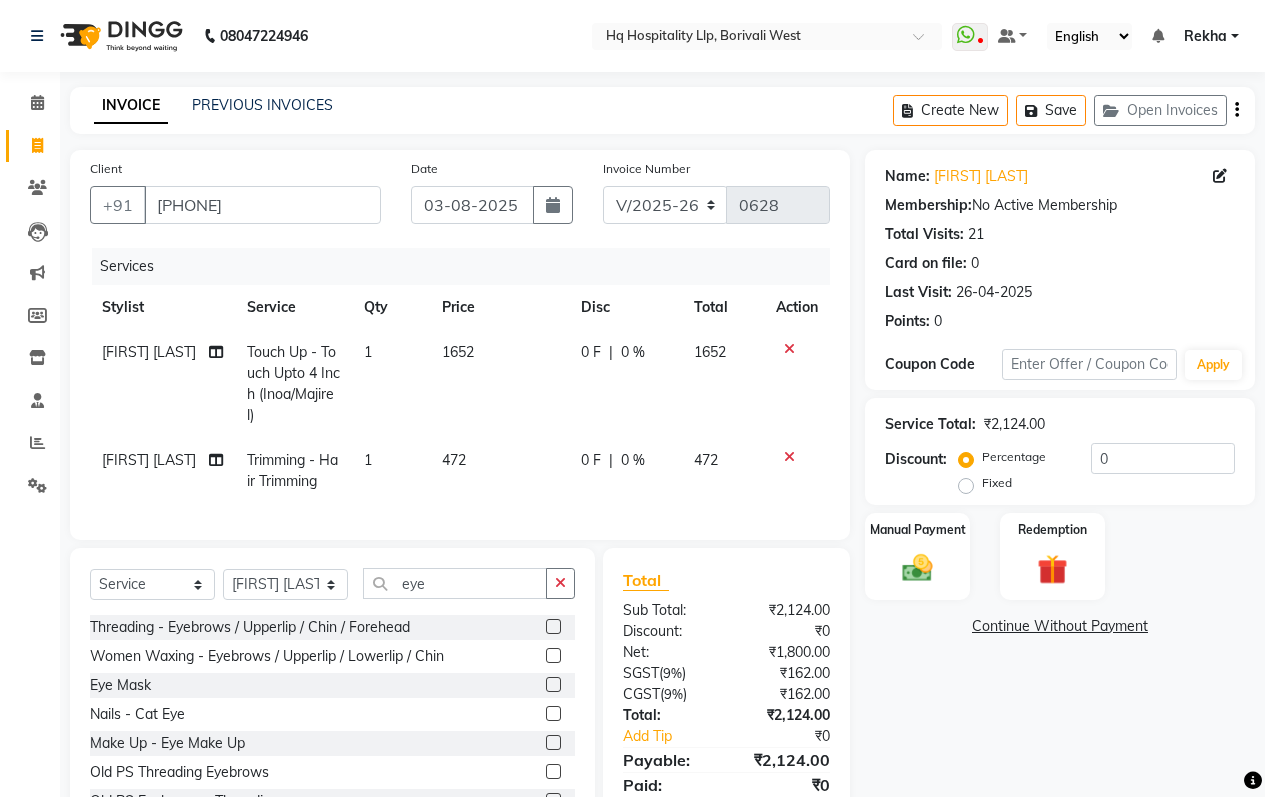 click 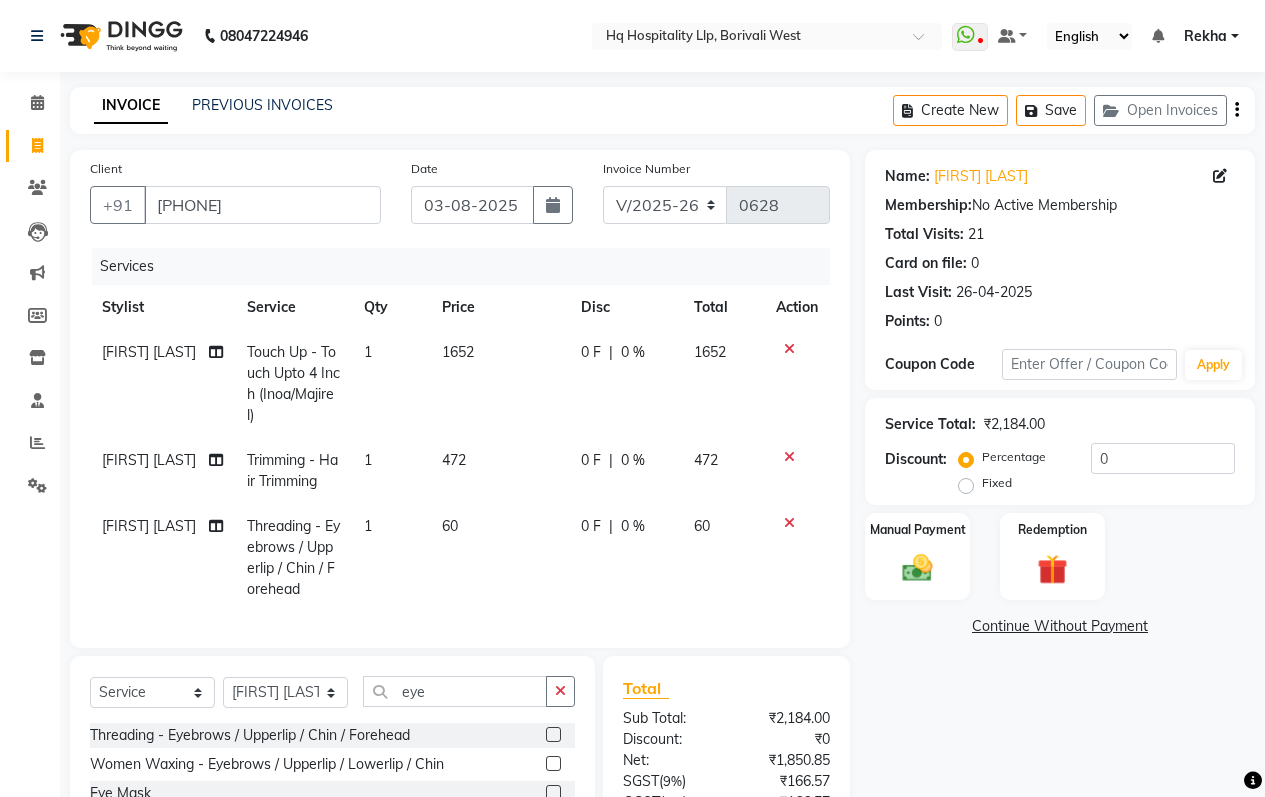 scroll, scrollTop: 199, scrollLeft: 0, axis: vertical 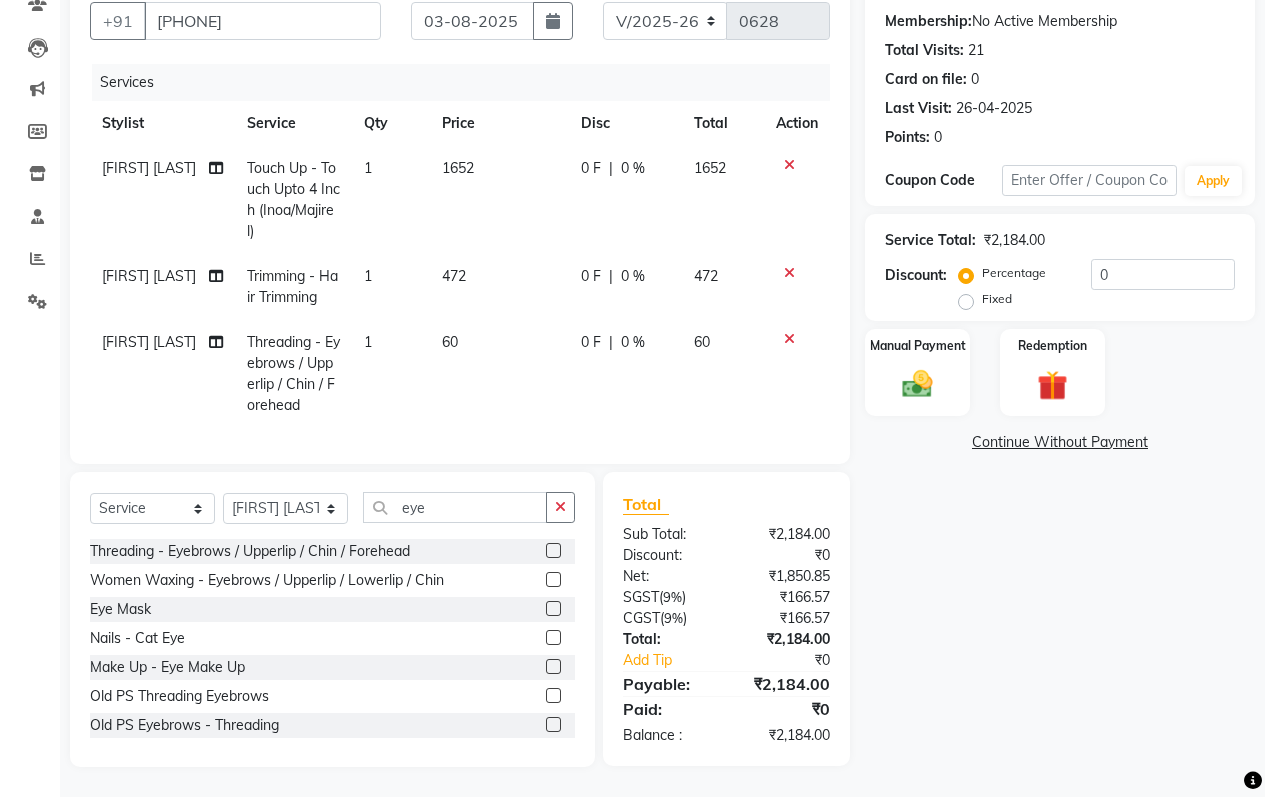 click 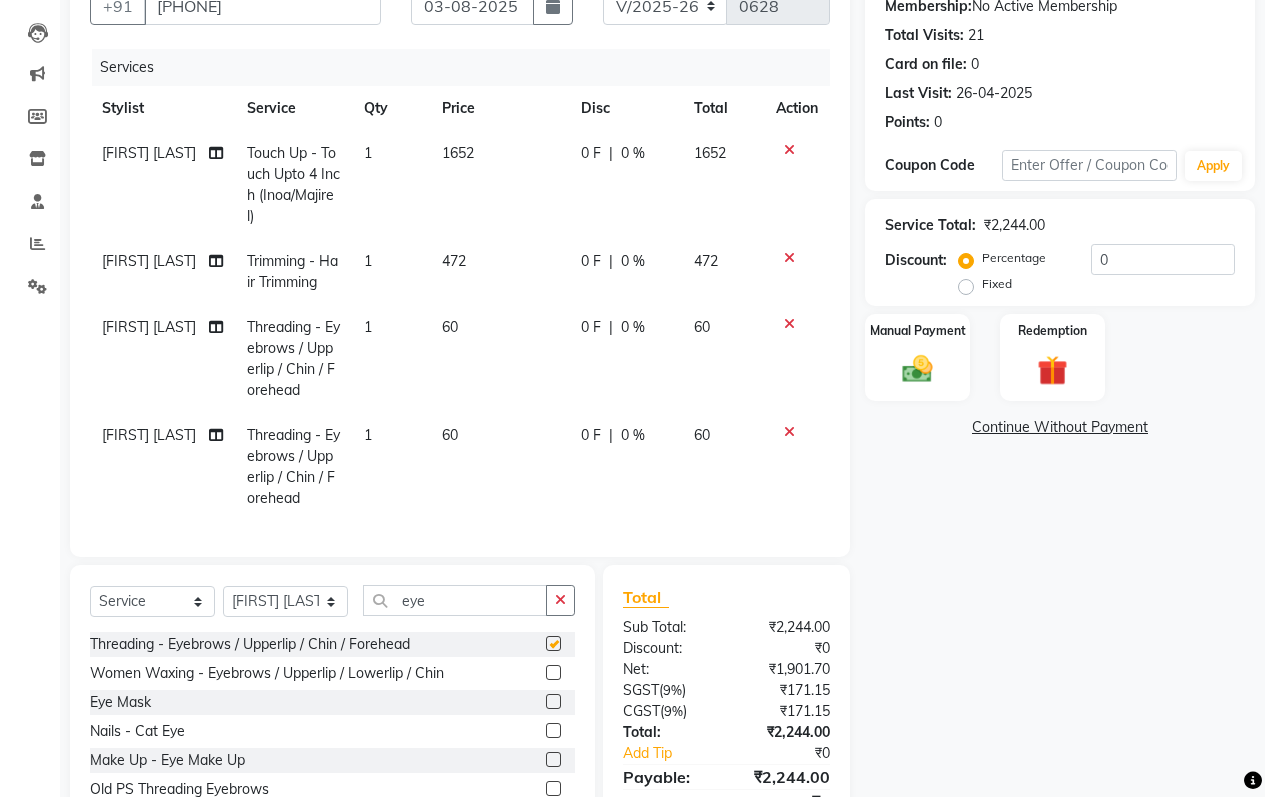 checkbox on "false" 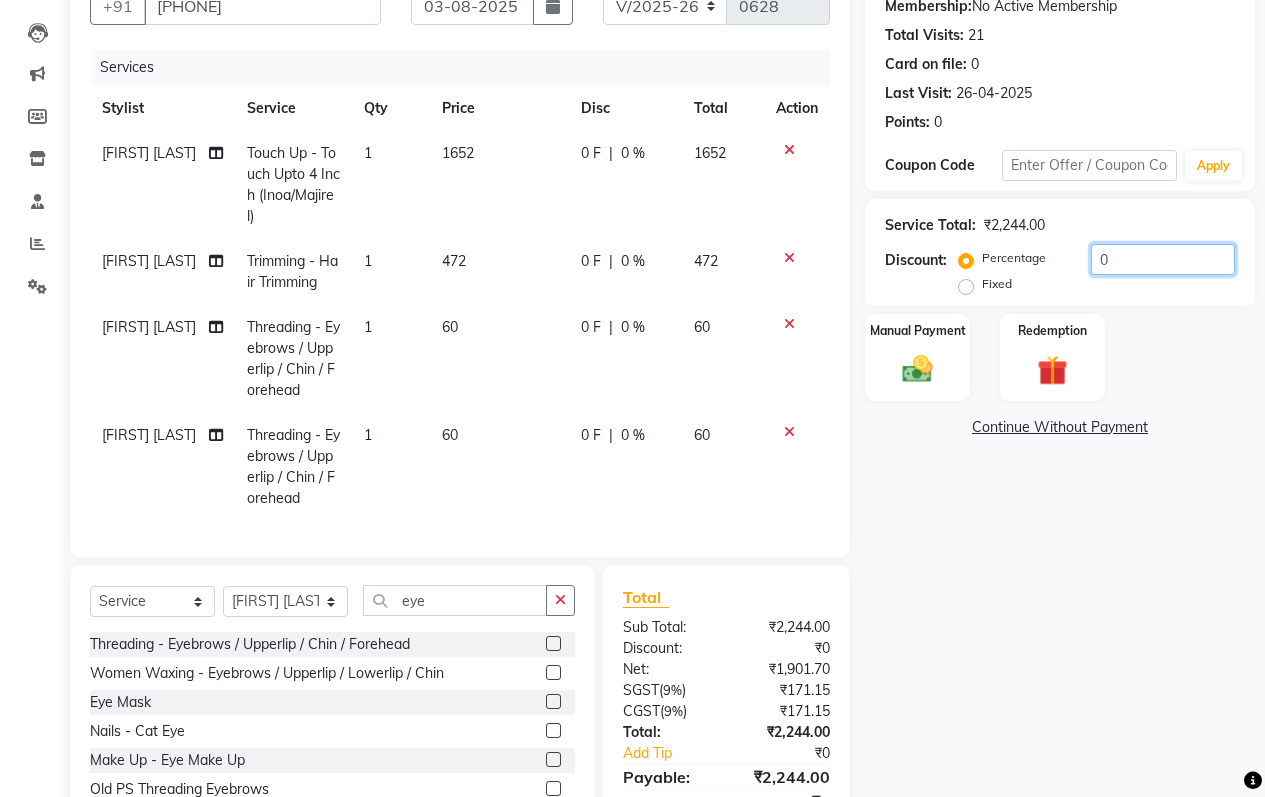 click on "0" 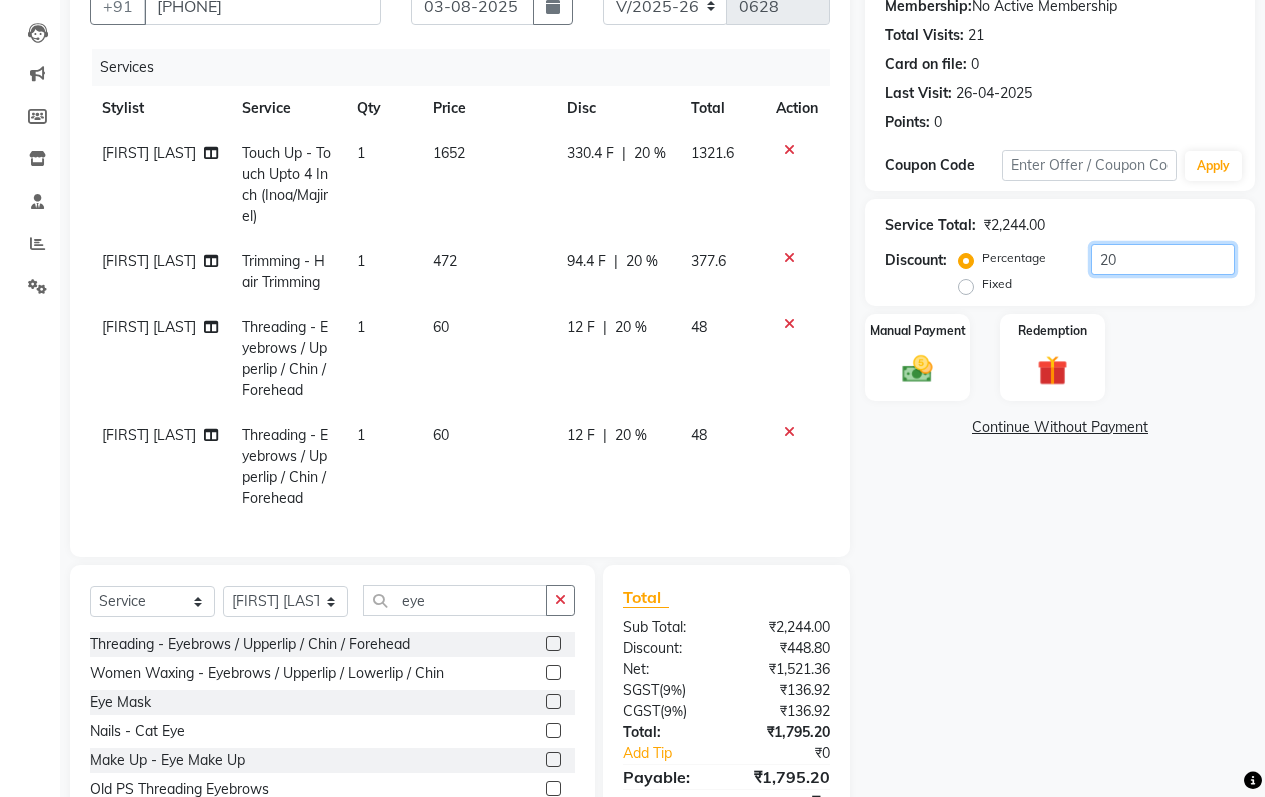 type on "20" 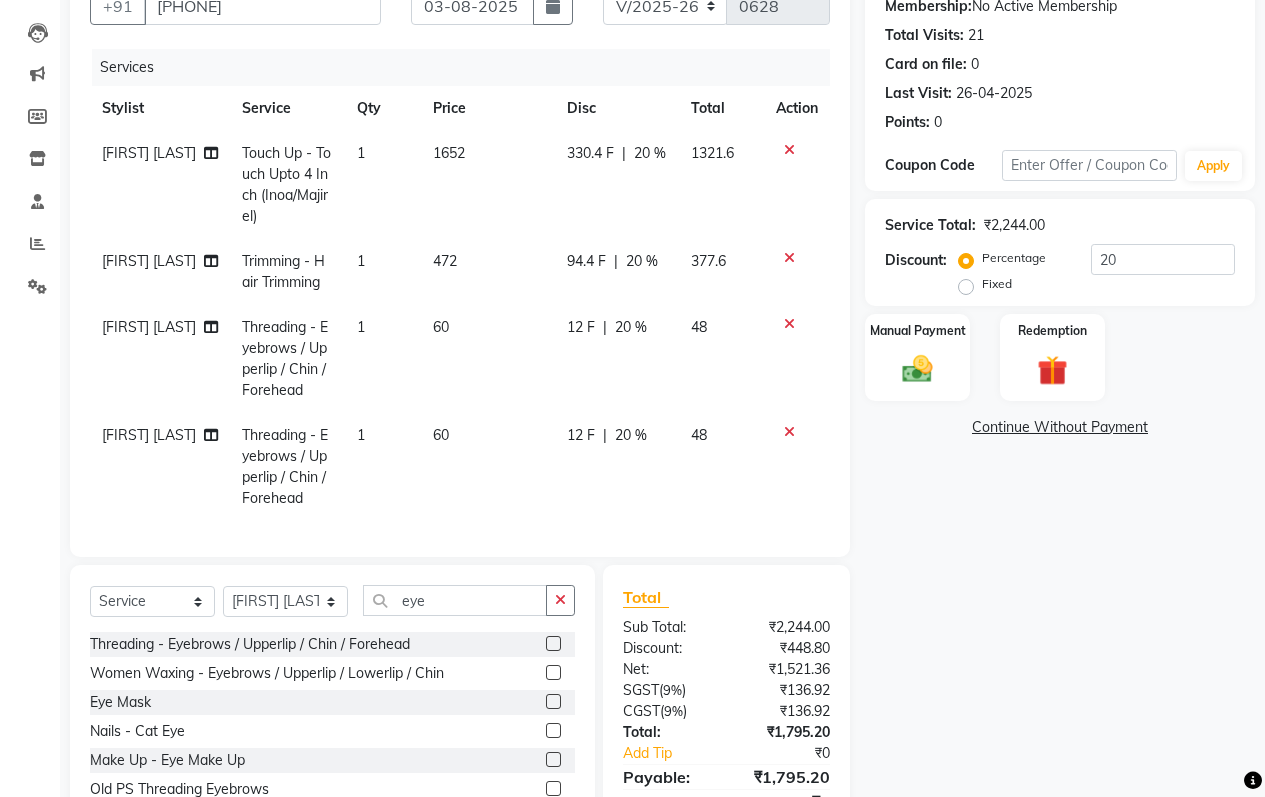 click on "Name: [FIRST] [LAST] Membership:  No Active Membership  Total Visits:  21 Card on file:  0 Last Visit:   26-04-2025 Points:   0  Coupon Code Apply Service Total:  ₹2,244.00  Discount:  Percentage   Fixed  20 Manual Payment Redemption  Continue Without Payment" 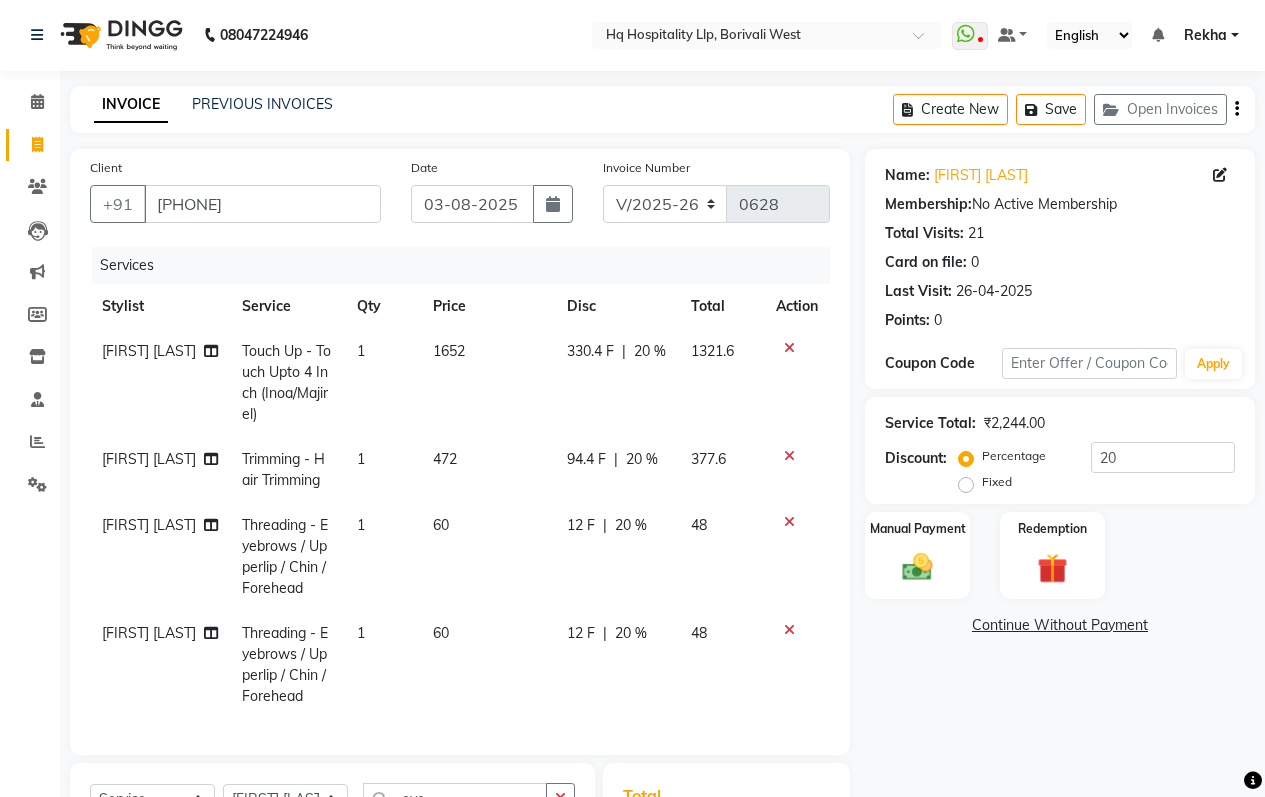 scroll, scrollTop: 0, scrollLeft: 0, axis: both 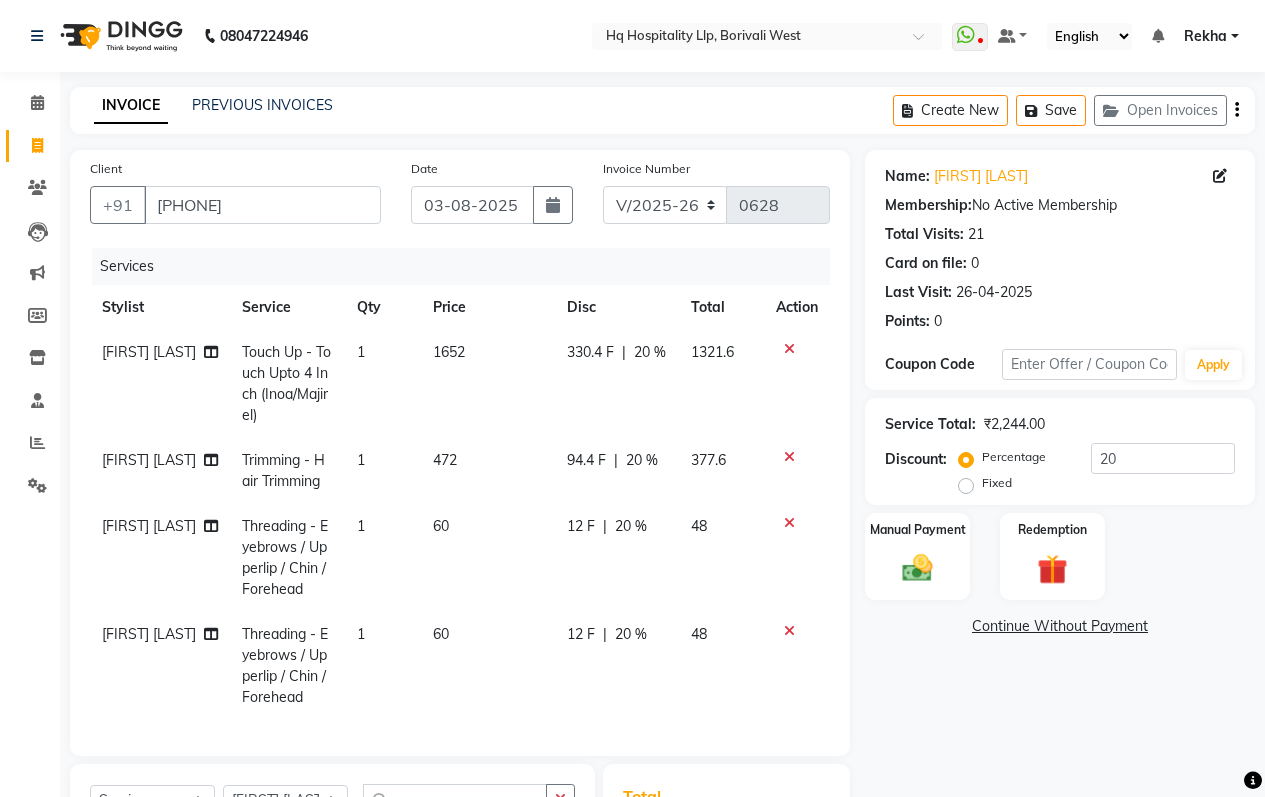 click 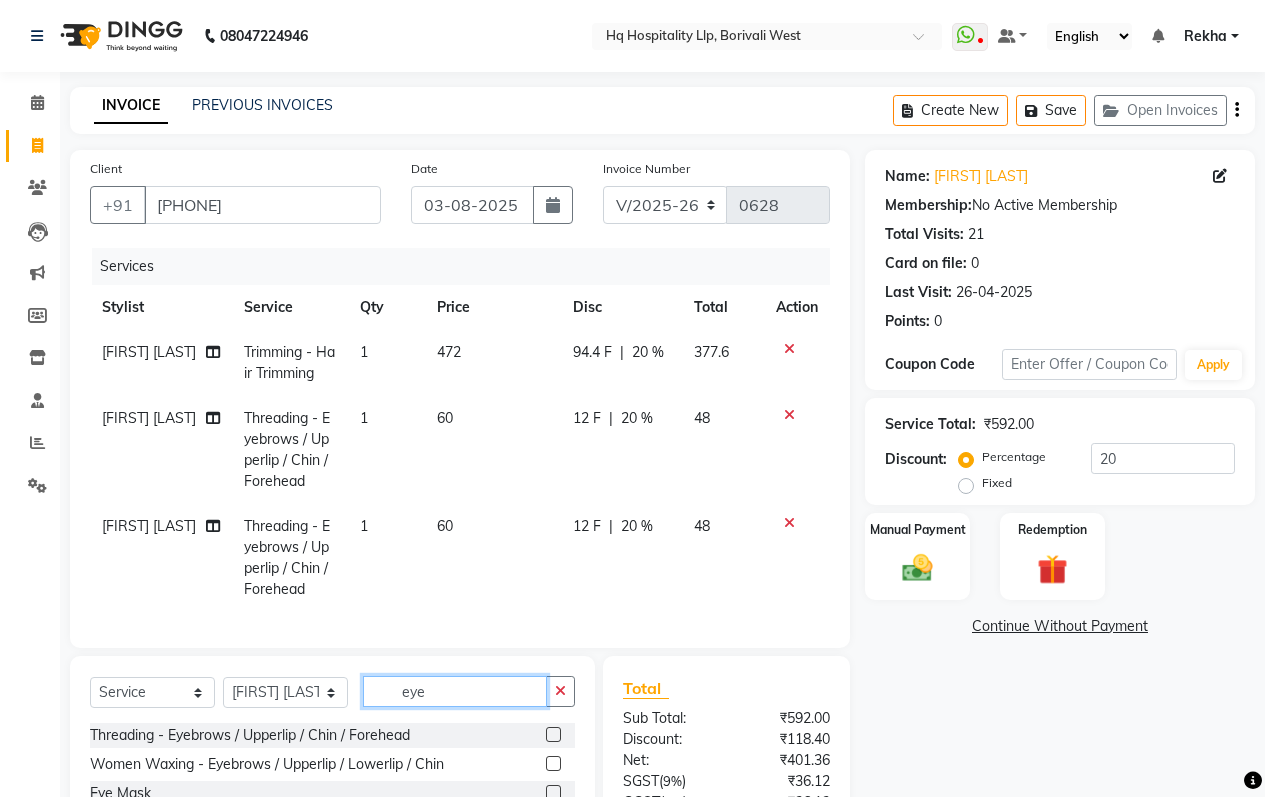 click on "eye" 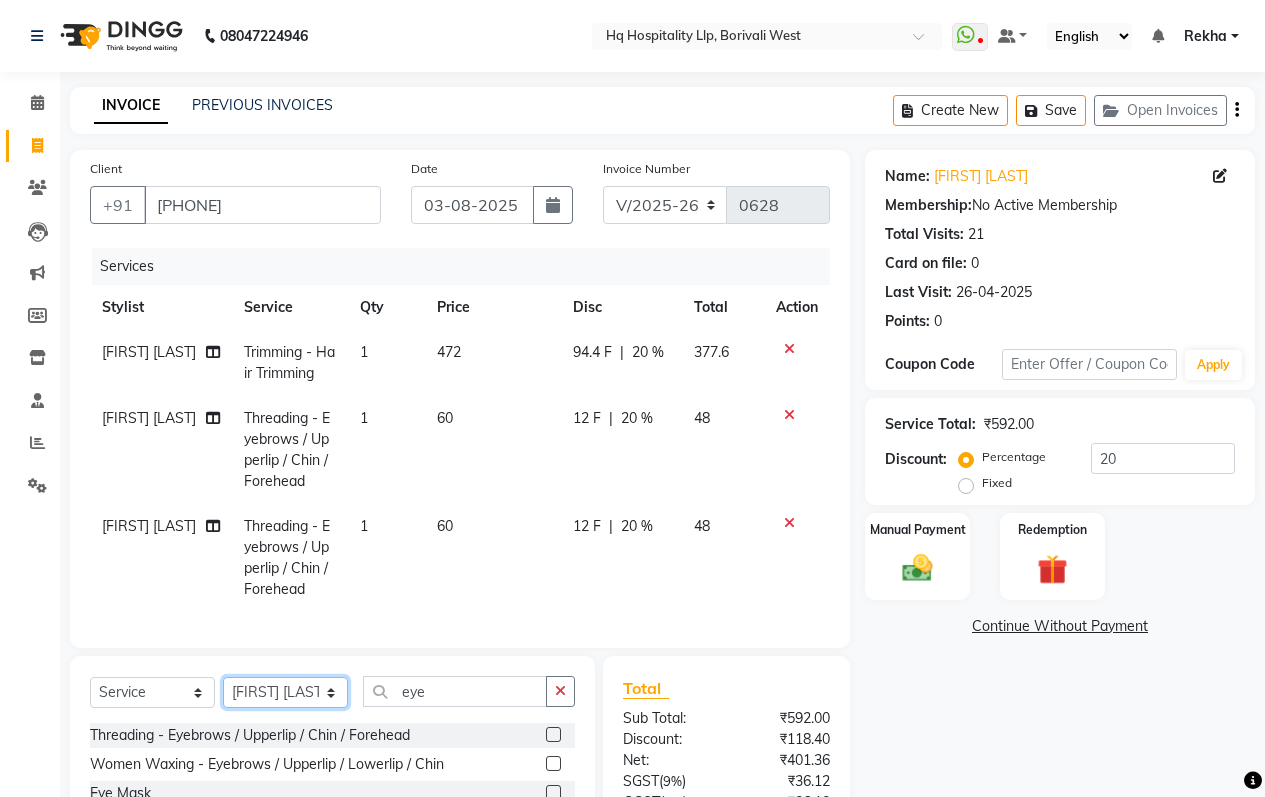 click on "Select Stylist [NAME]  Manager [NAME] [NAME] Old Staff [NAME] [NAME] [NAME] [NAME] [NAME] [NAME] [NAME]" 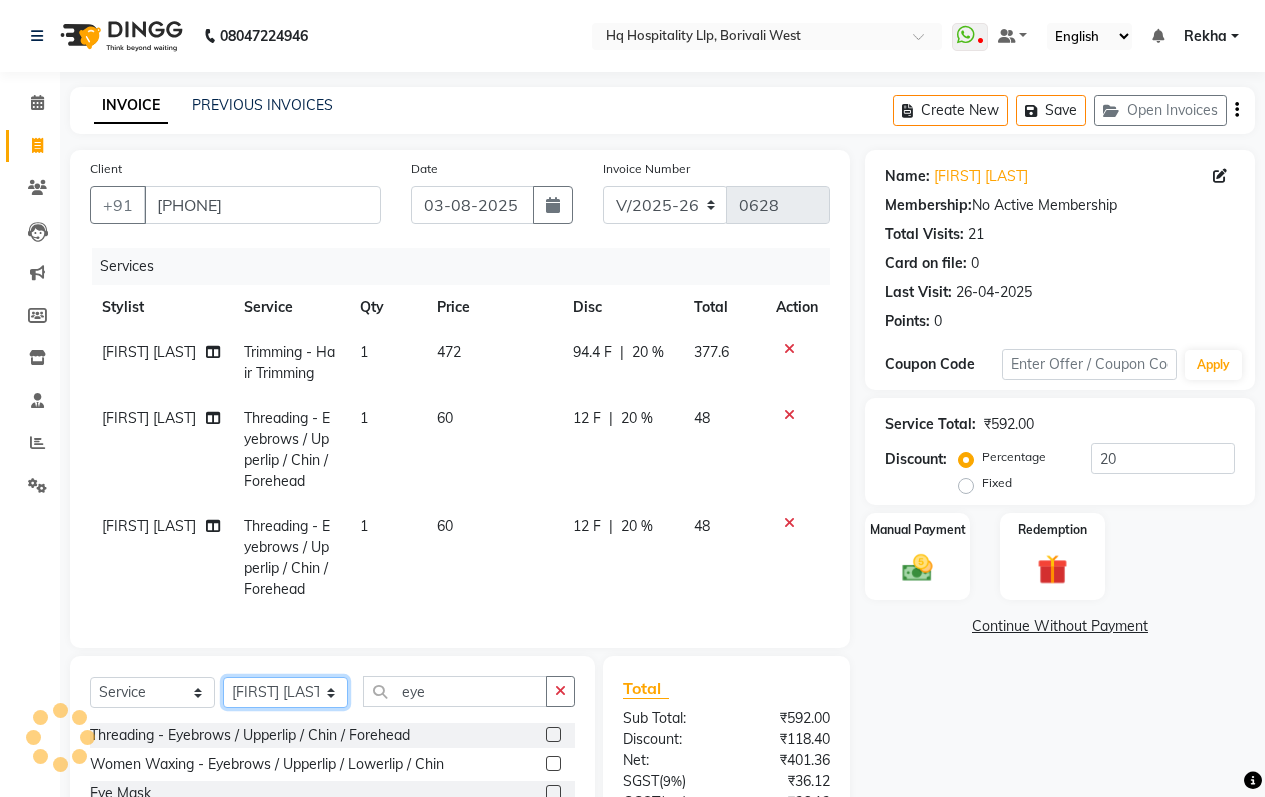 select on "61253" 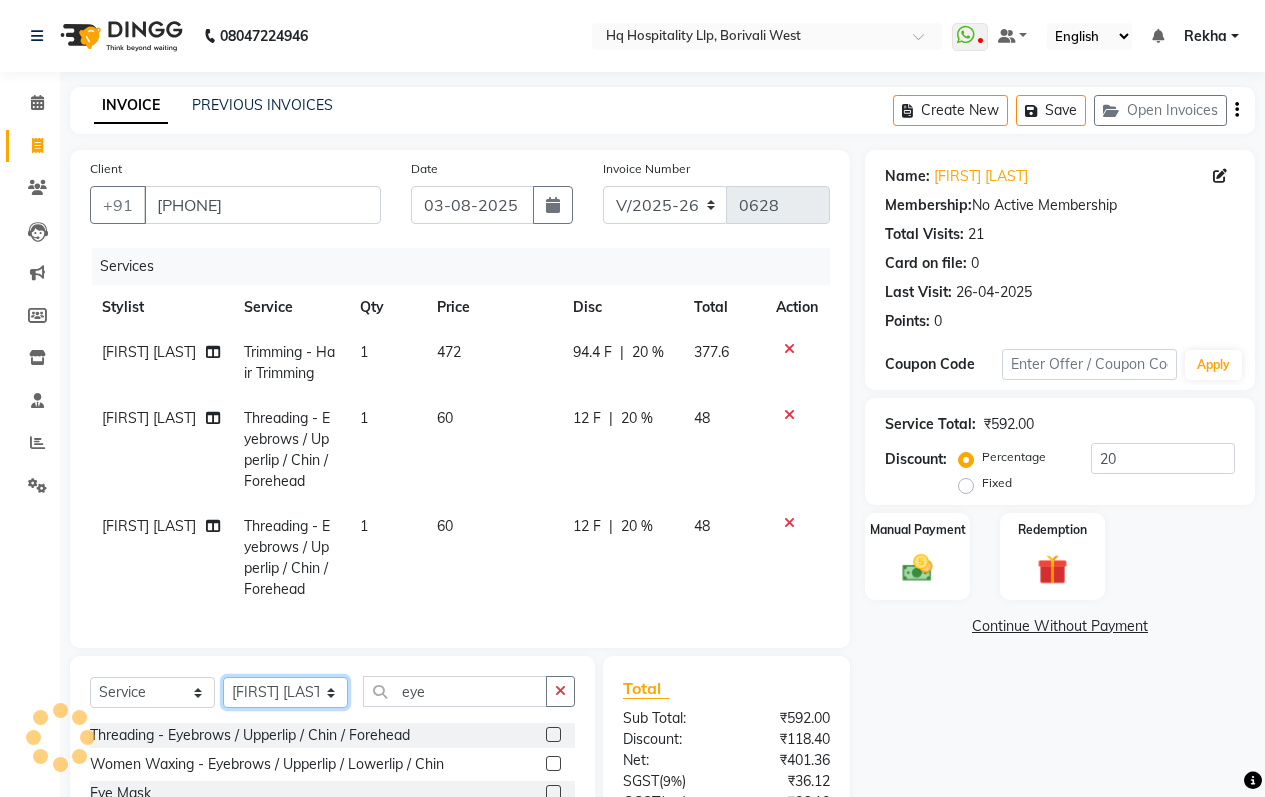 click on "Select Stylist [NAME]  Manager [NAME] [NAME] Old Staff [NAME] [NAME] [NAME] [NAME] [NAME] [NAME] [NAME]" 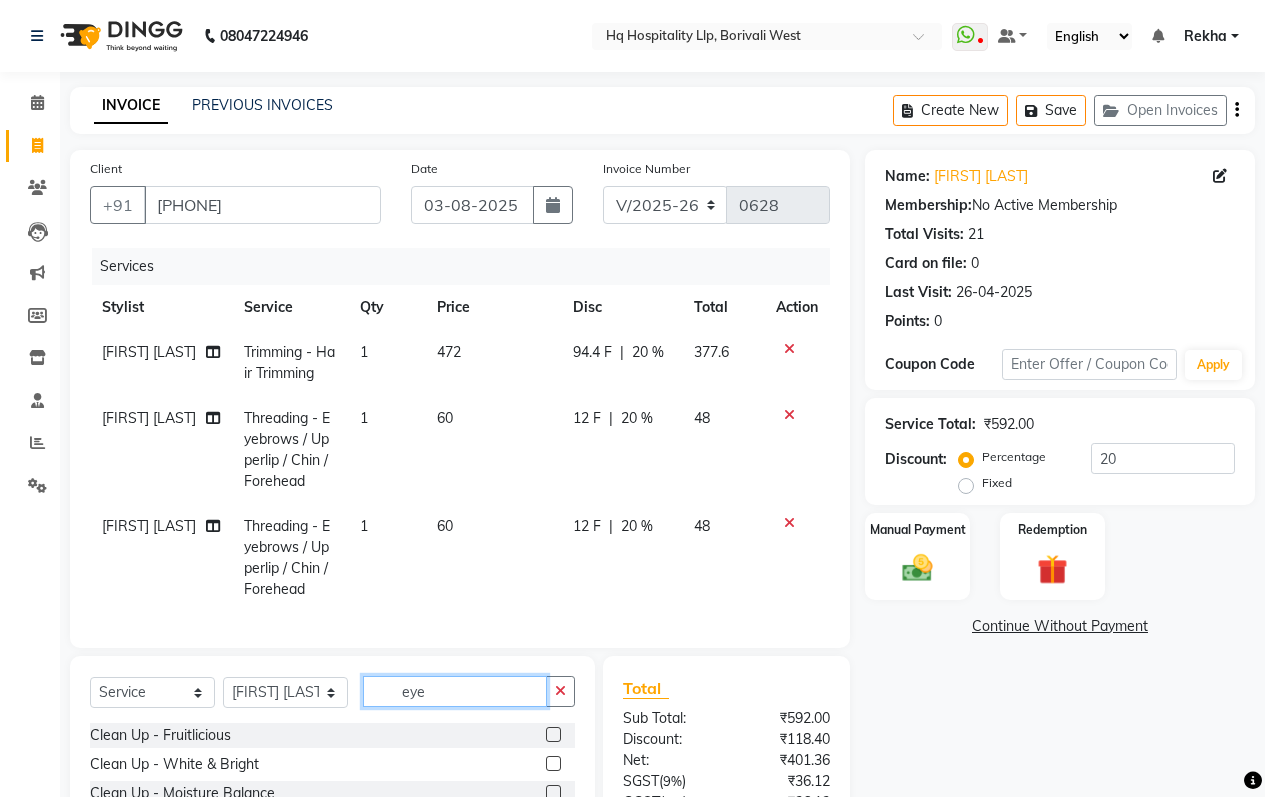 click on "eye" 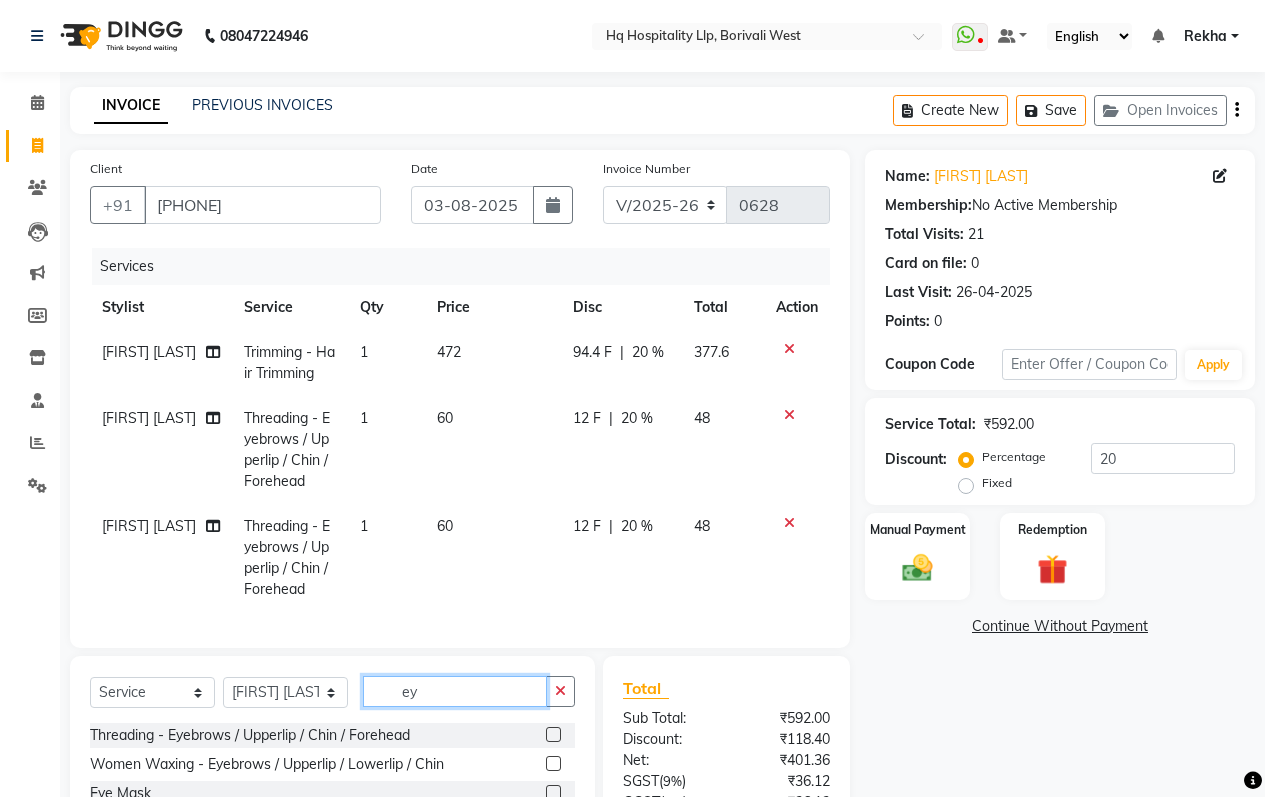 type on "e" 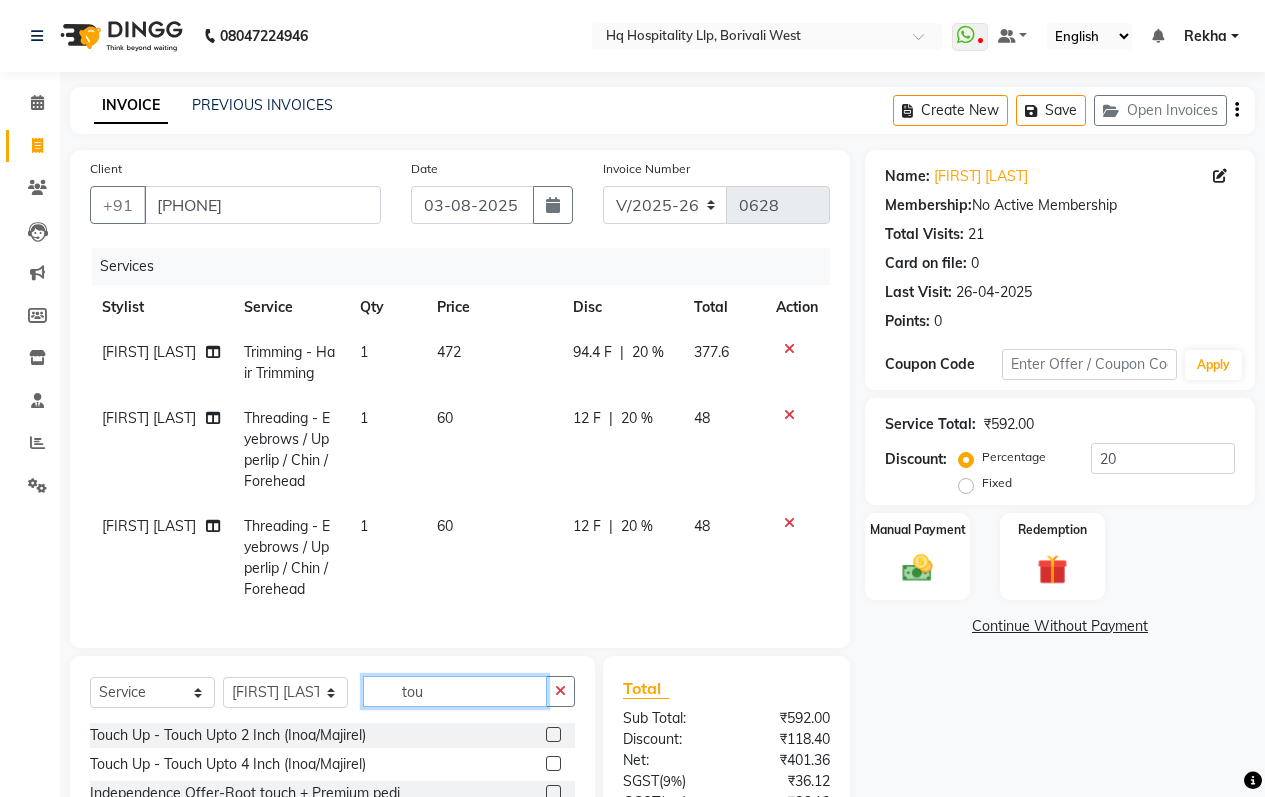 type on "tou" 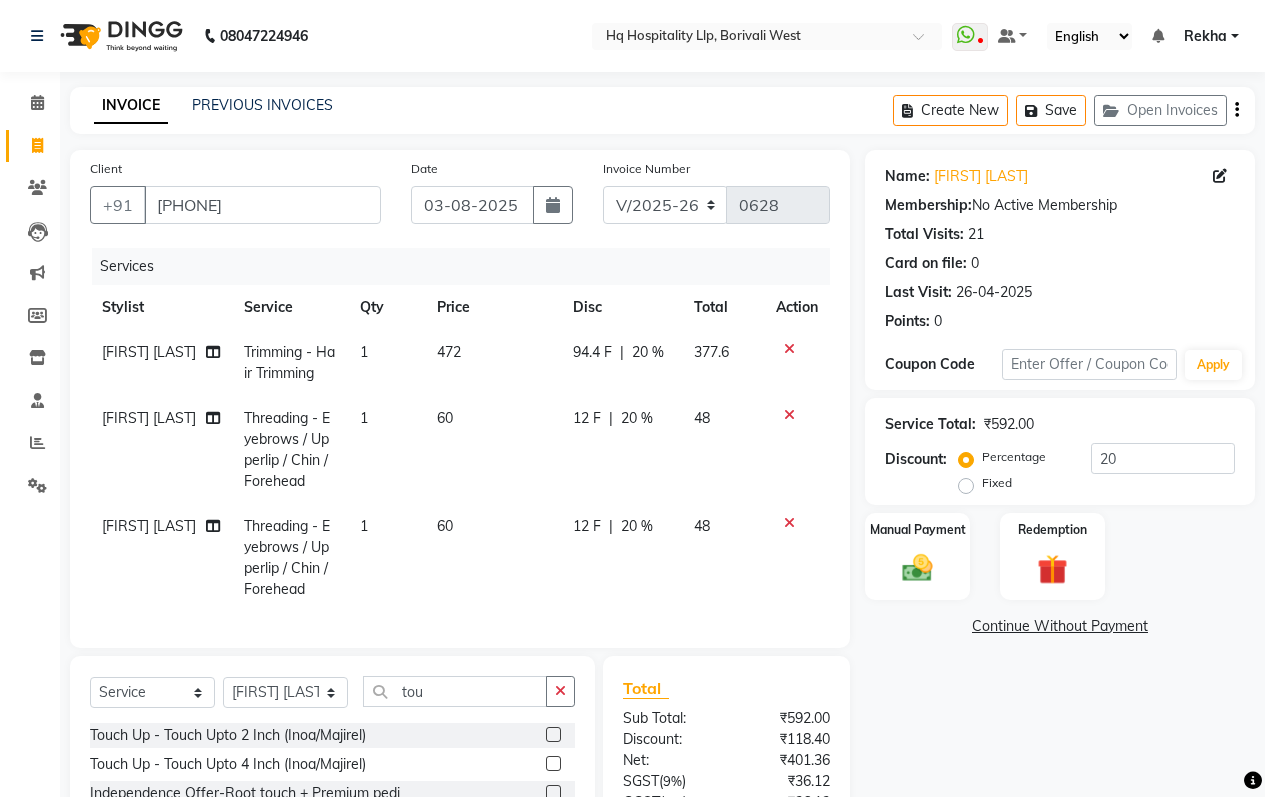 click 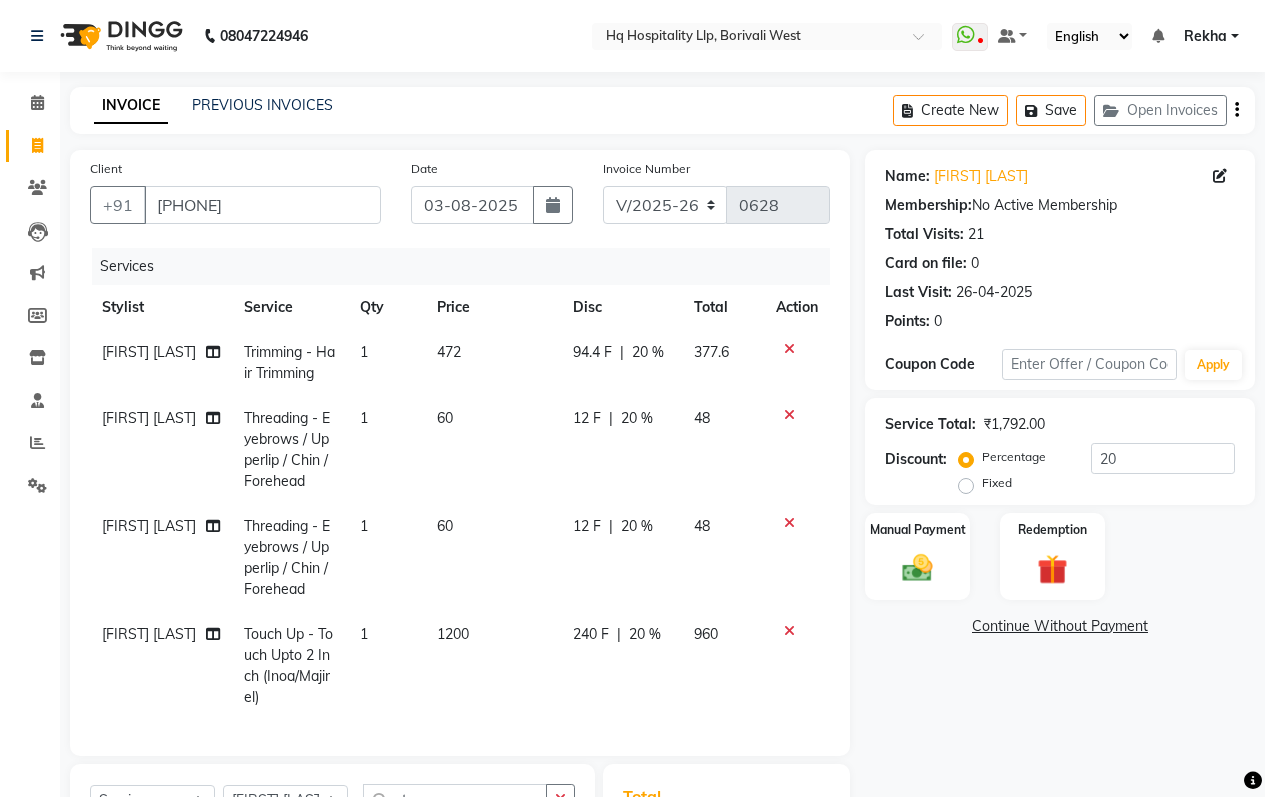 checkbox on "false" 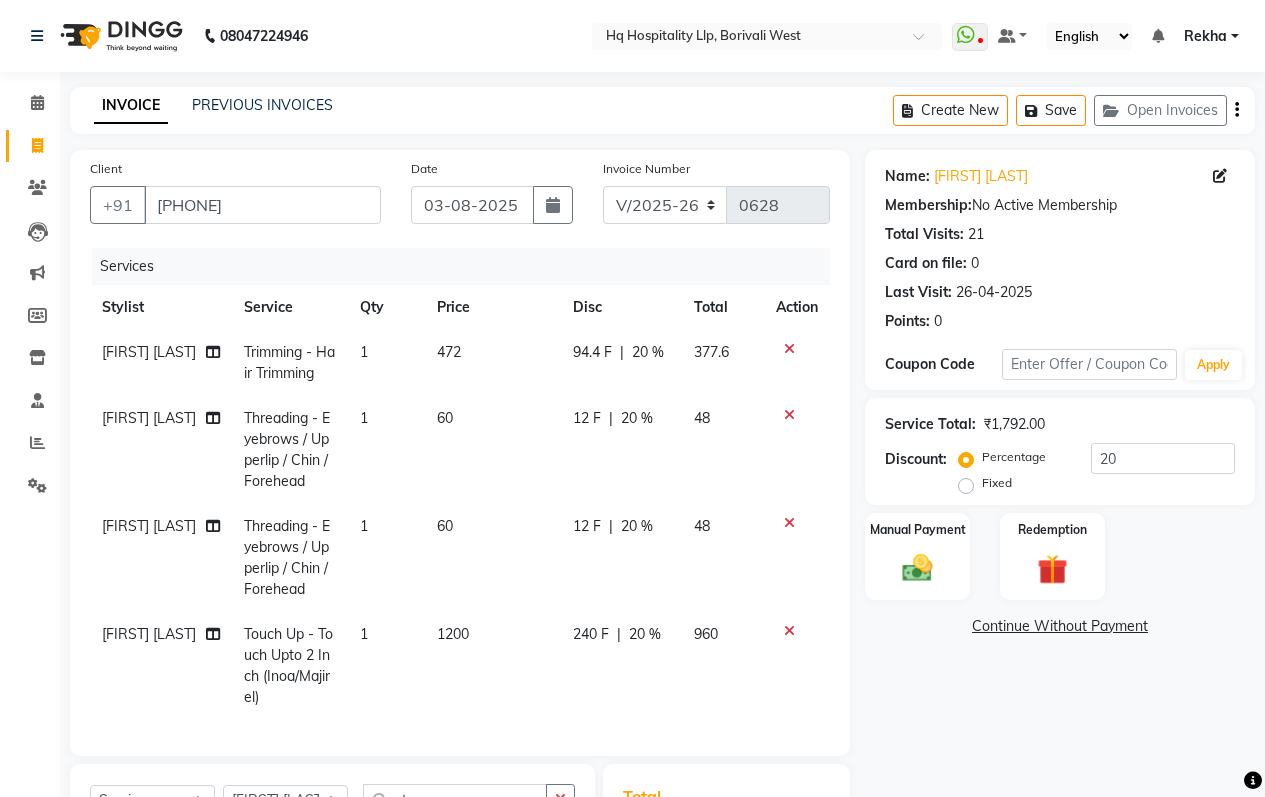click on "1200" 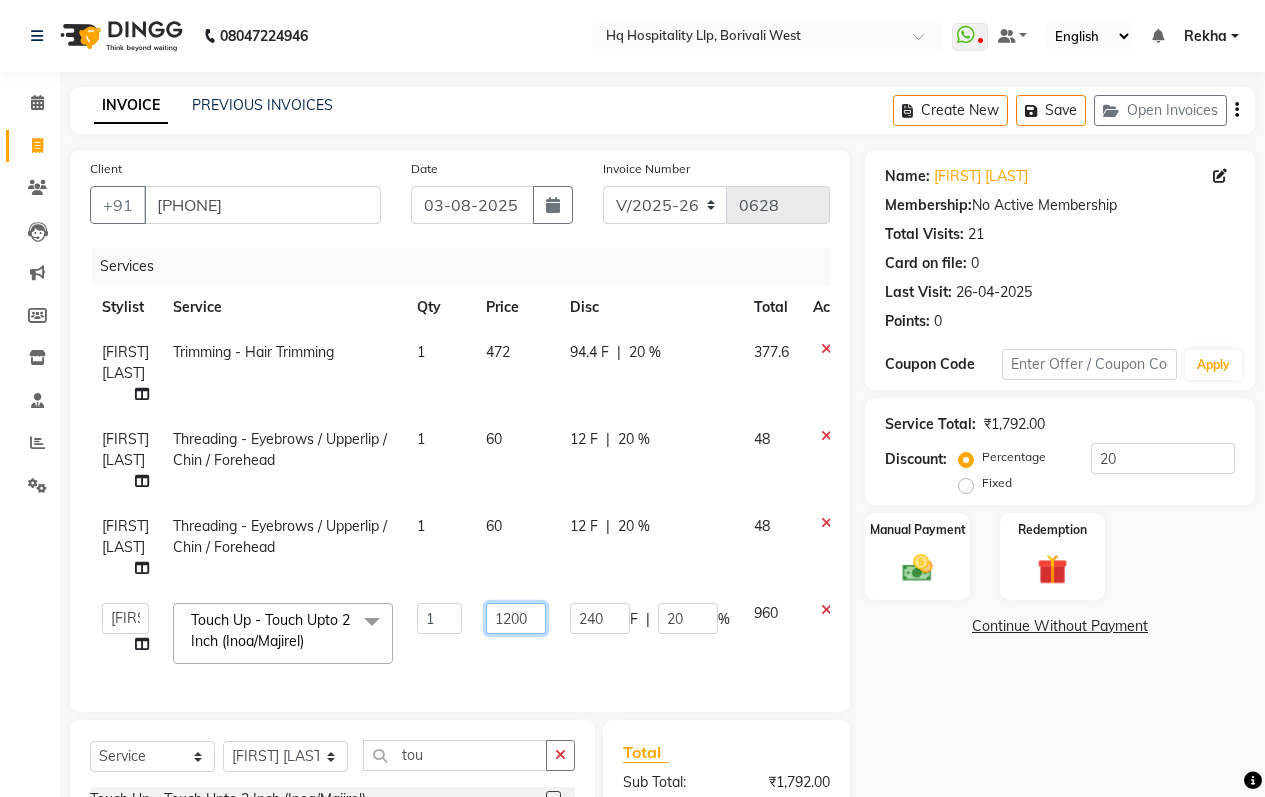 click on "1200" 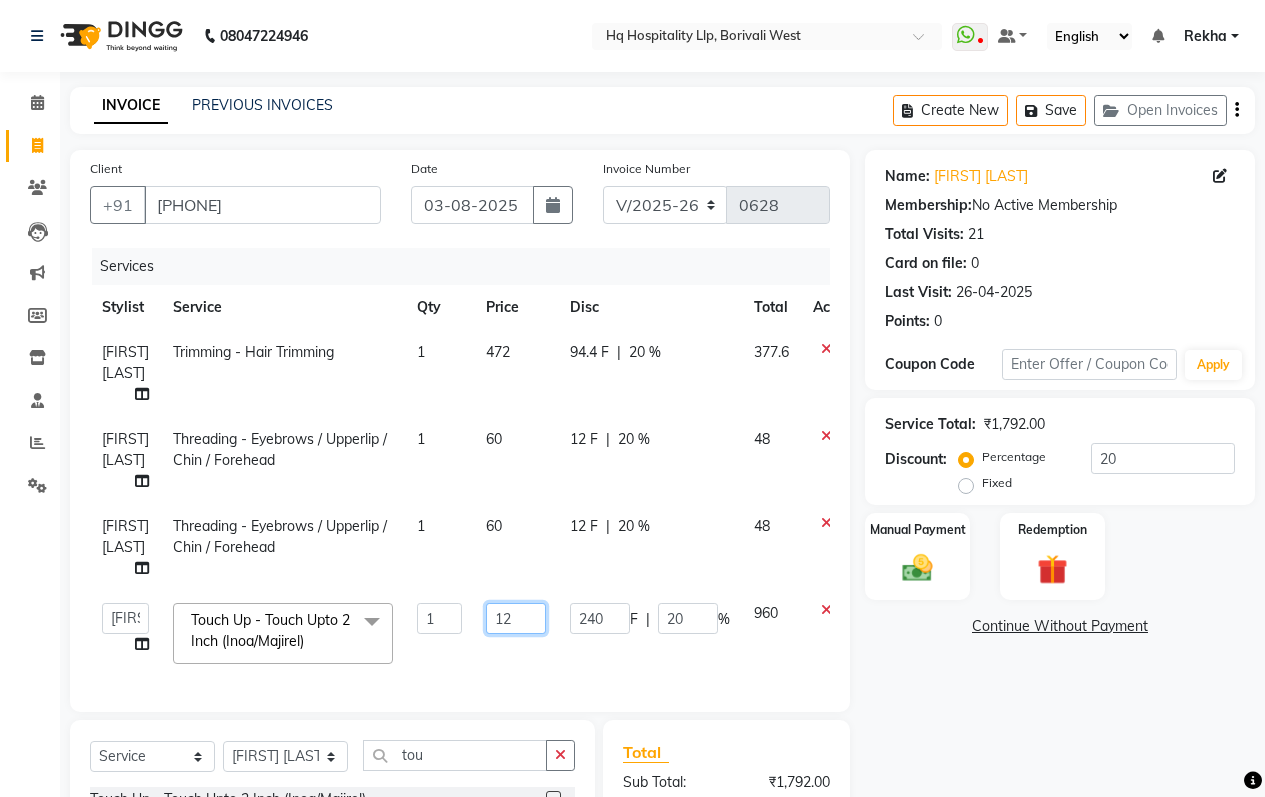 type on "1" 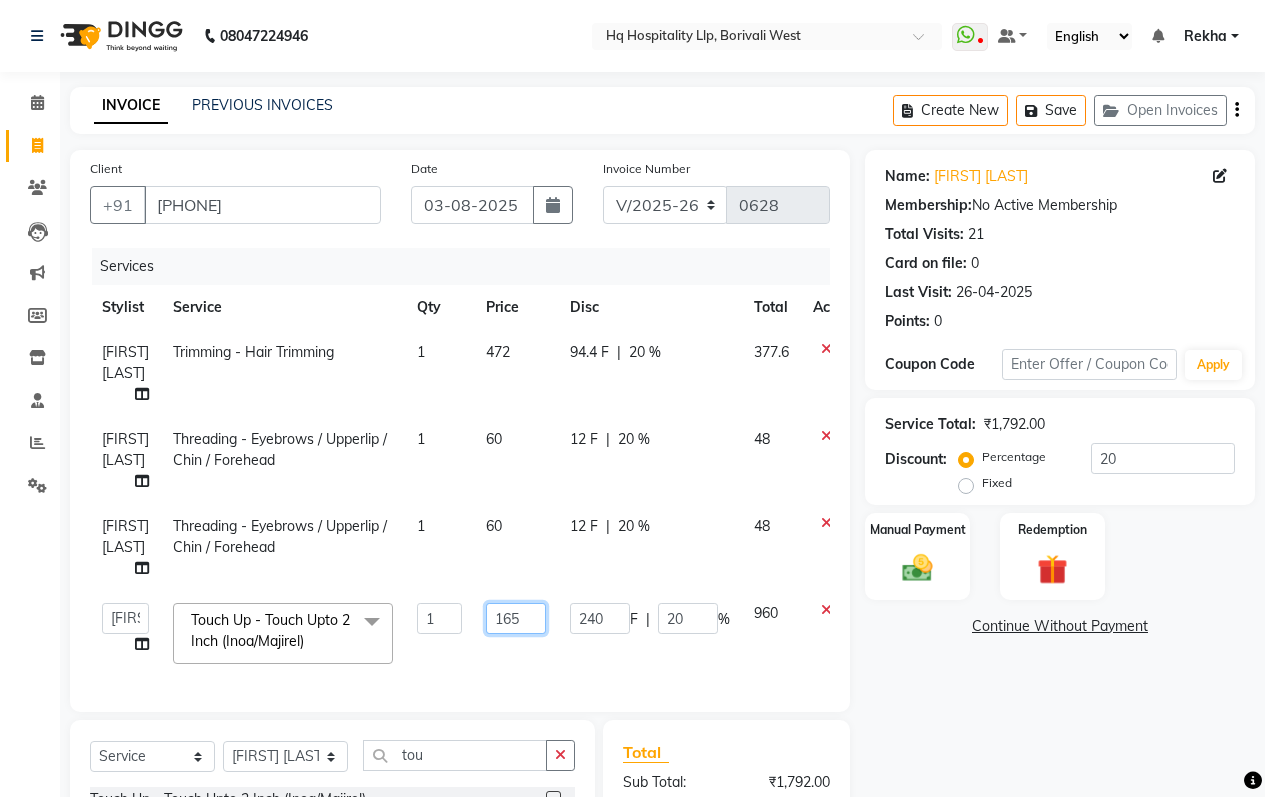 type on "1652" 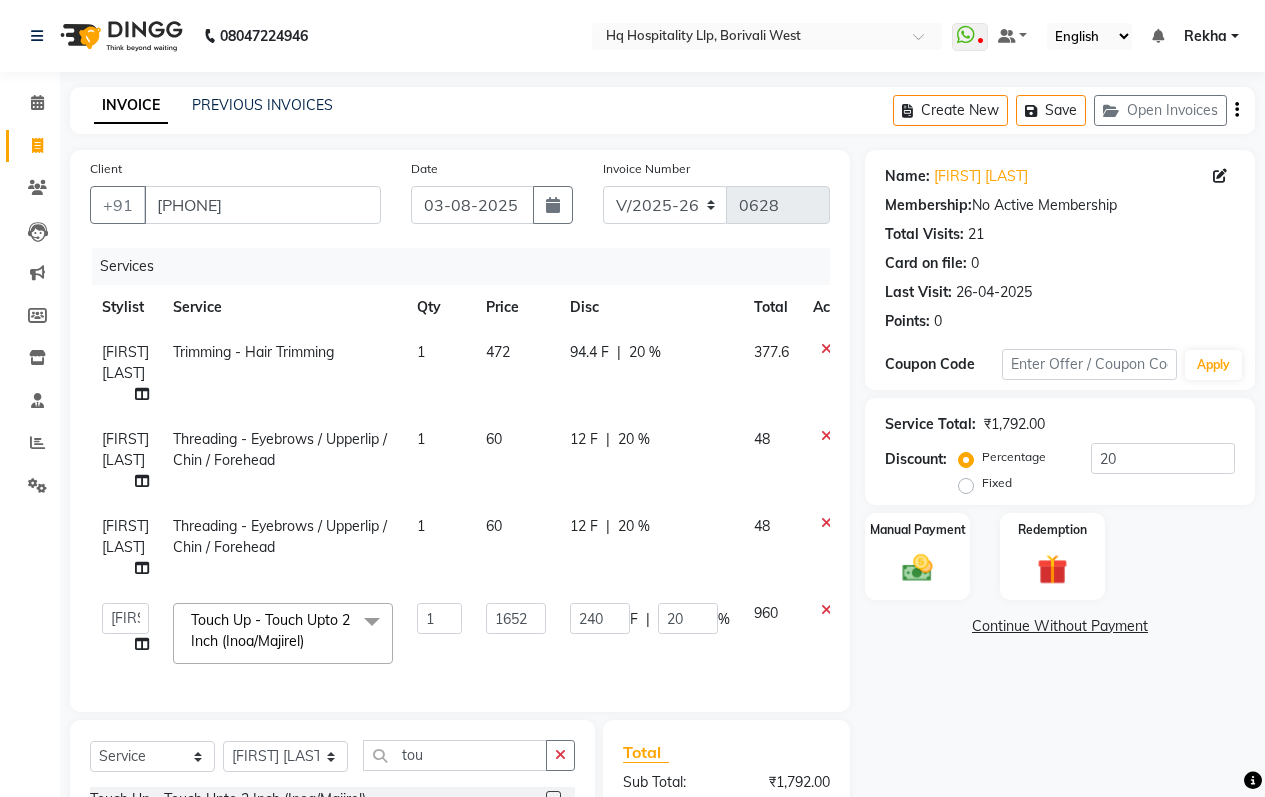 click on "Name: [FIRST] [LAST] Membership:  No Active Membership  Total Visits:  21 Card on file:  0 Last Visit:   26-04-2025 Points:   0  Coupon Code Apply Service Total:  ₹1,792.00  Discount:  Percentage   Fixed  20 Manual Payment Redemption  Continue Without Payment" 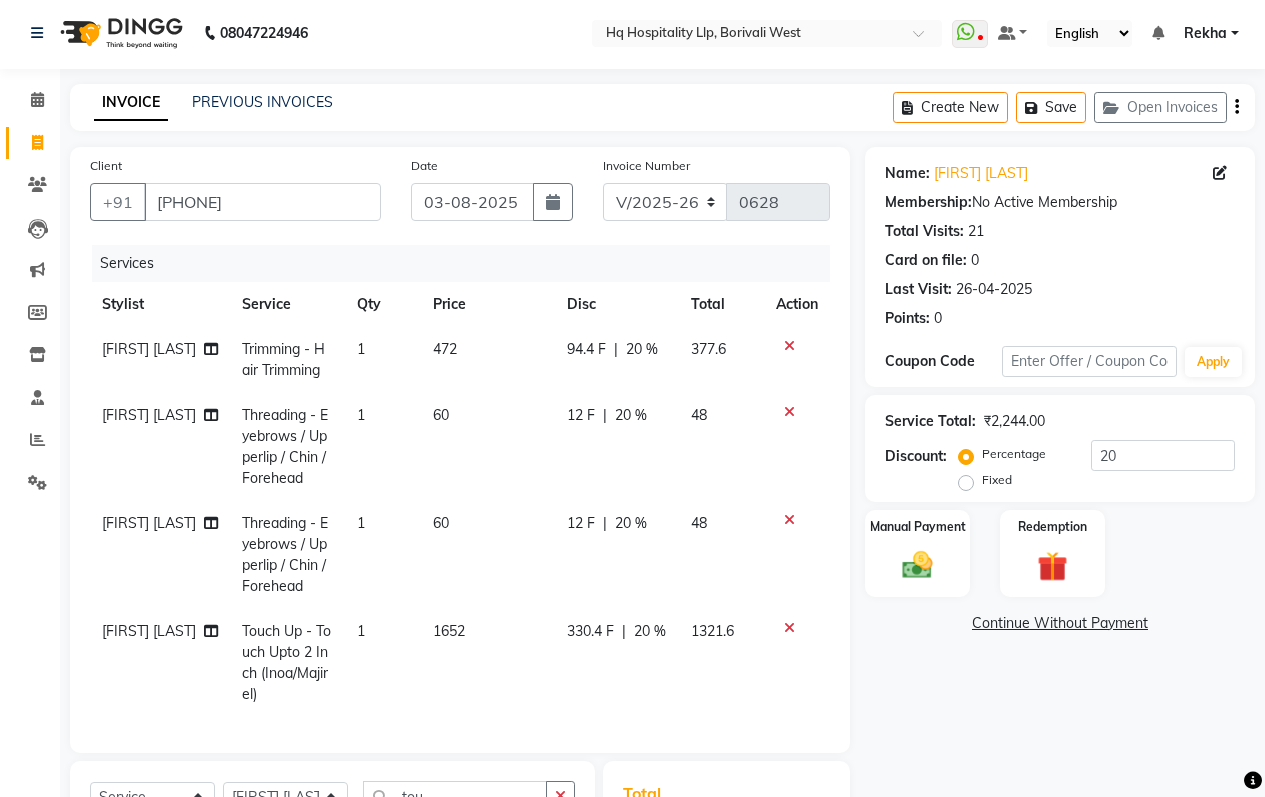 scroll, scrollTop: 0, scrollLeft: 0, axis: both 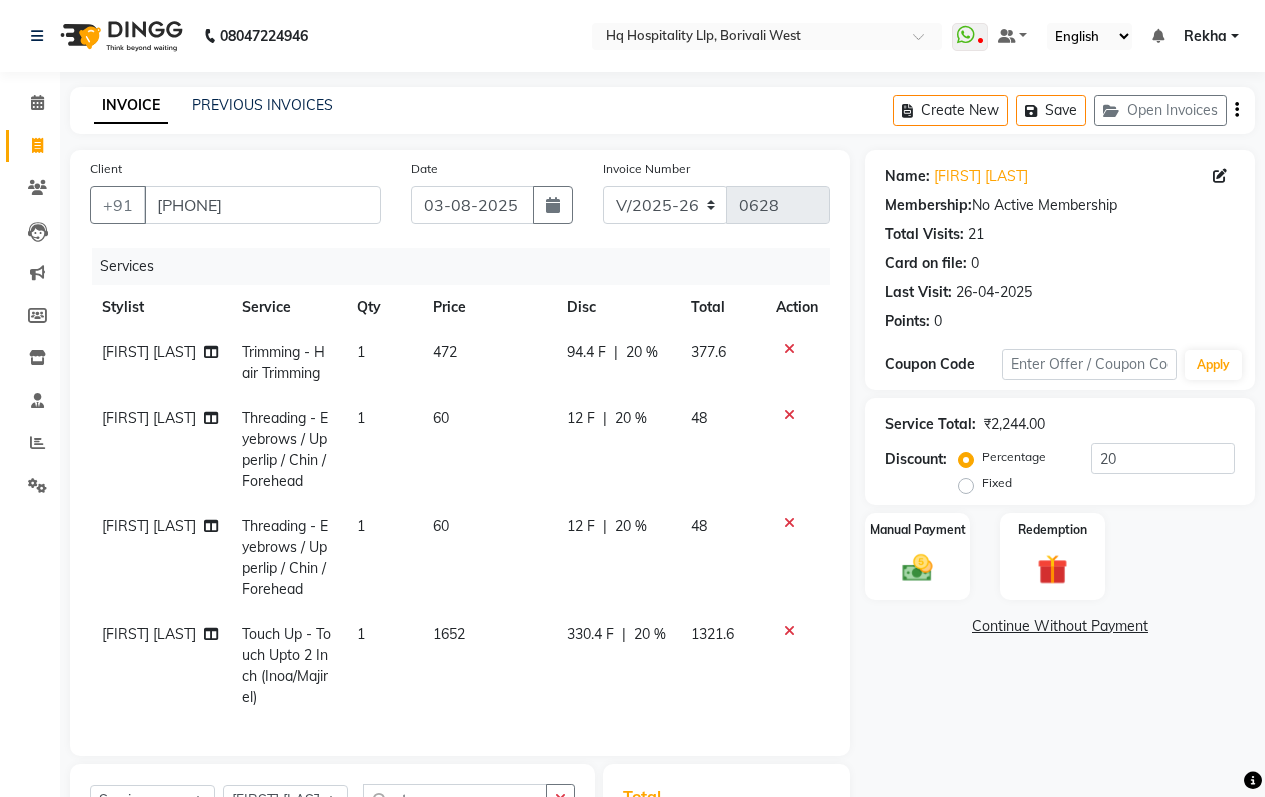 click on "1" 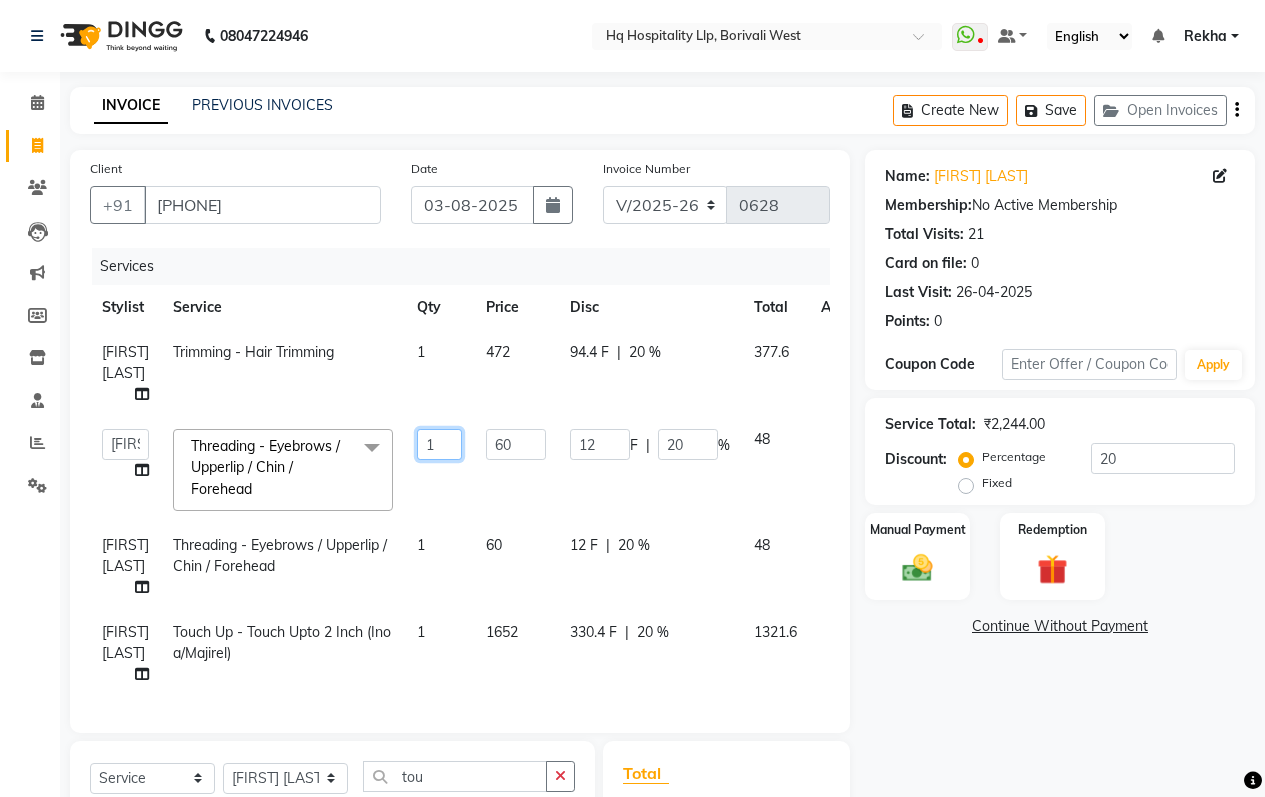 drag, startPoint x: 460, startPoint y: 423, endPoint x: 438, endPoint y: 430, distance: 23.086792 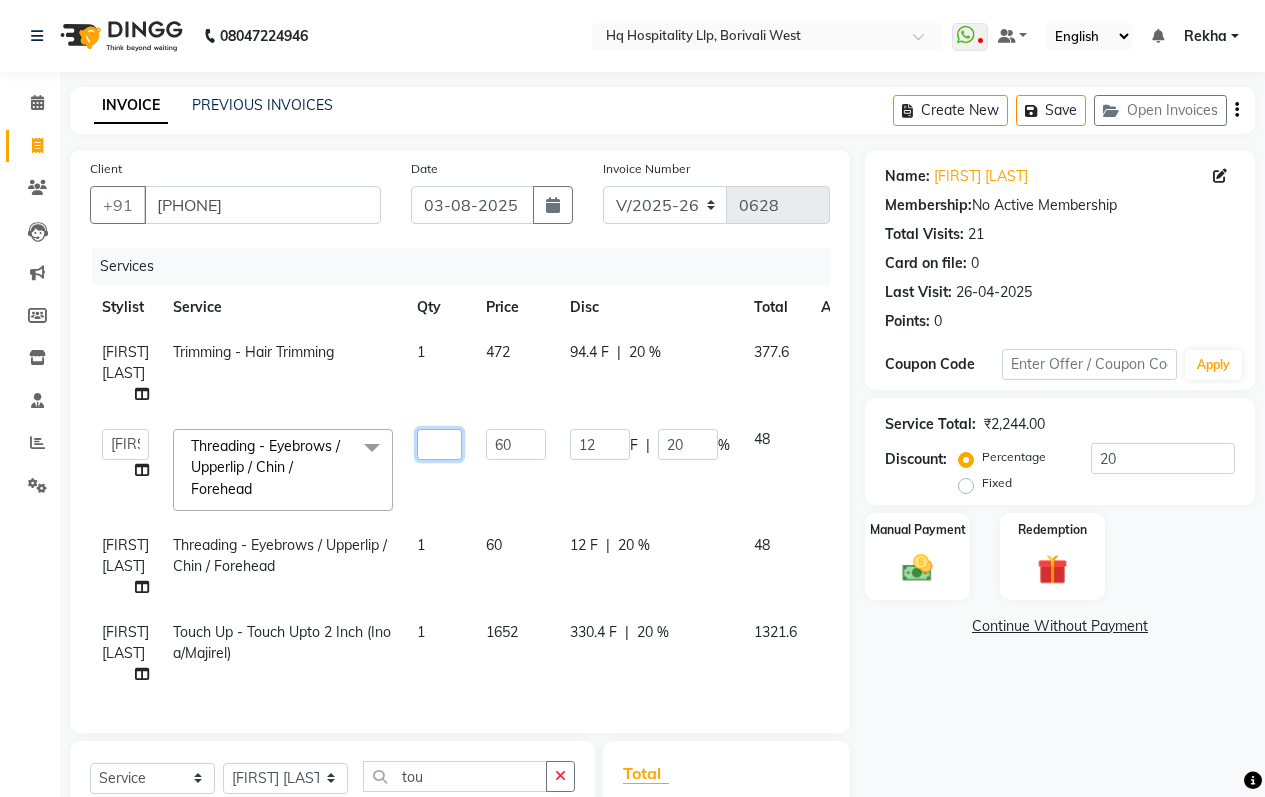 type on "2" 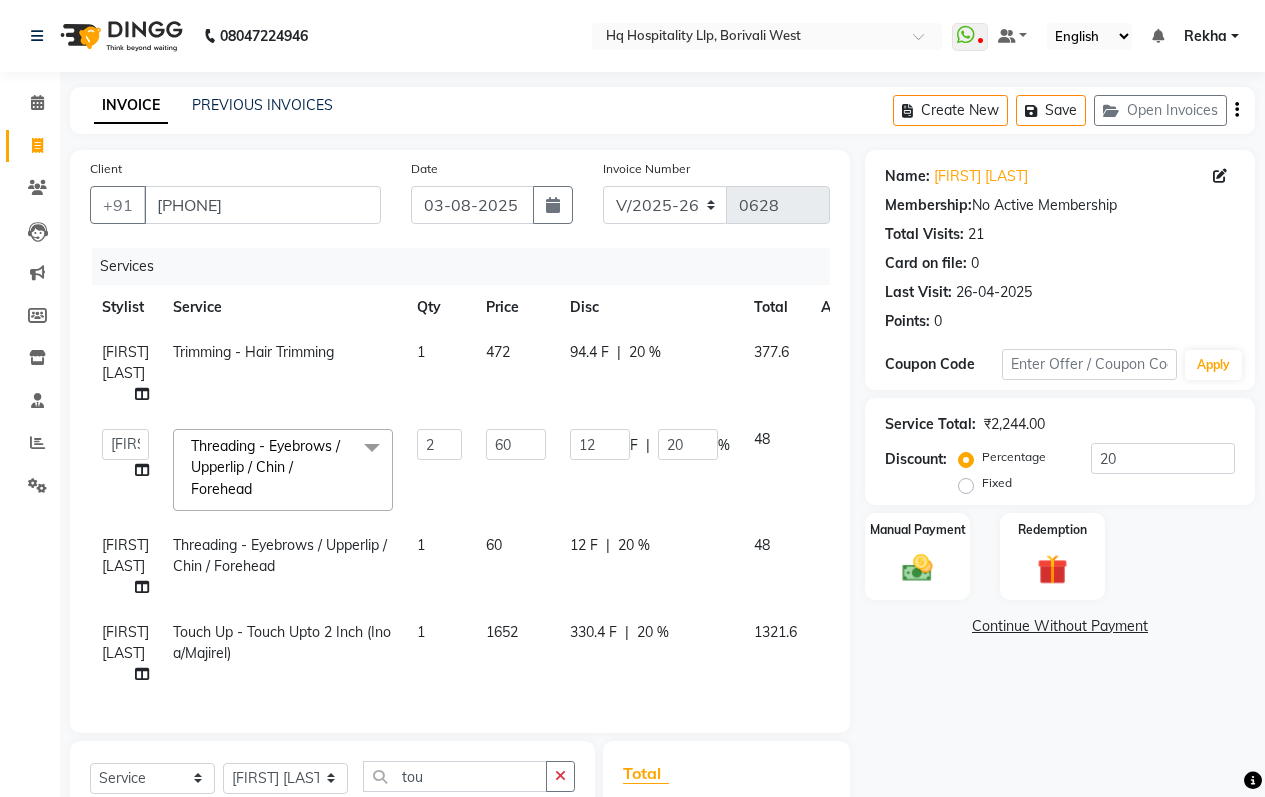 click on "Name: [FIRST] [LAST] Membership:  No Active Membership  Total Visits:  21 Card on file:  0 Last Visit:   26-04-2025 Points:   0  Coupon Code Apply Service Total:  ₹2,244.00  Discount:  Percentage   Fixed  20 Manual Payment Redemption  Continue Without Payment" 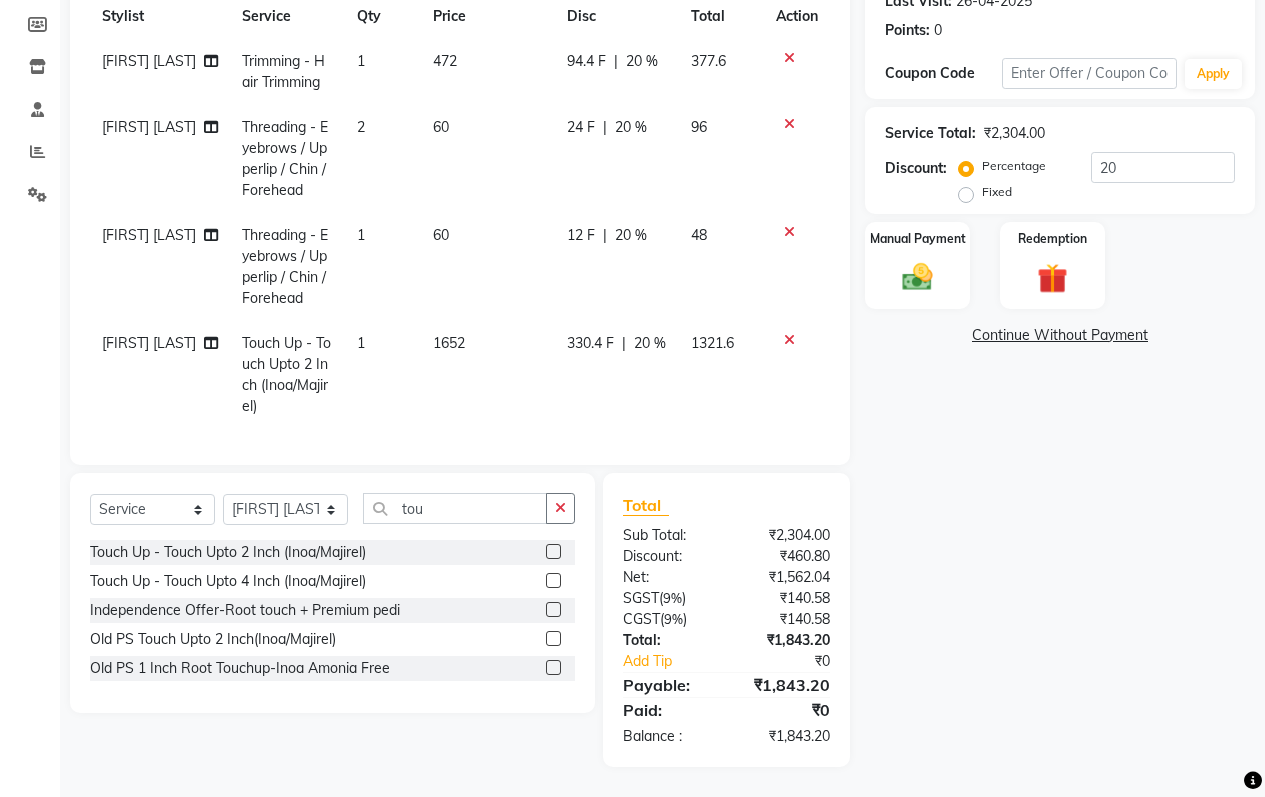scroll, scrollTop: 0, scrollLeft: 0, axis: both 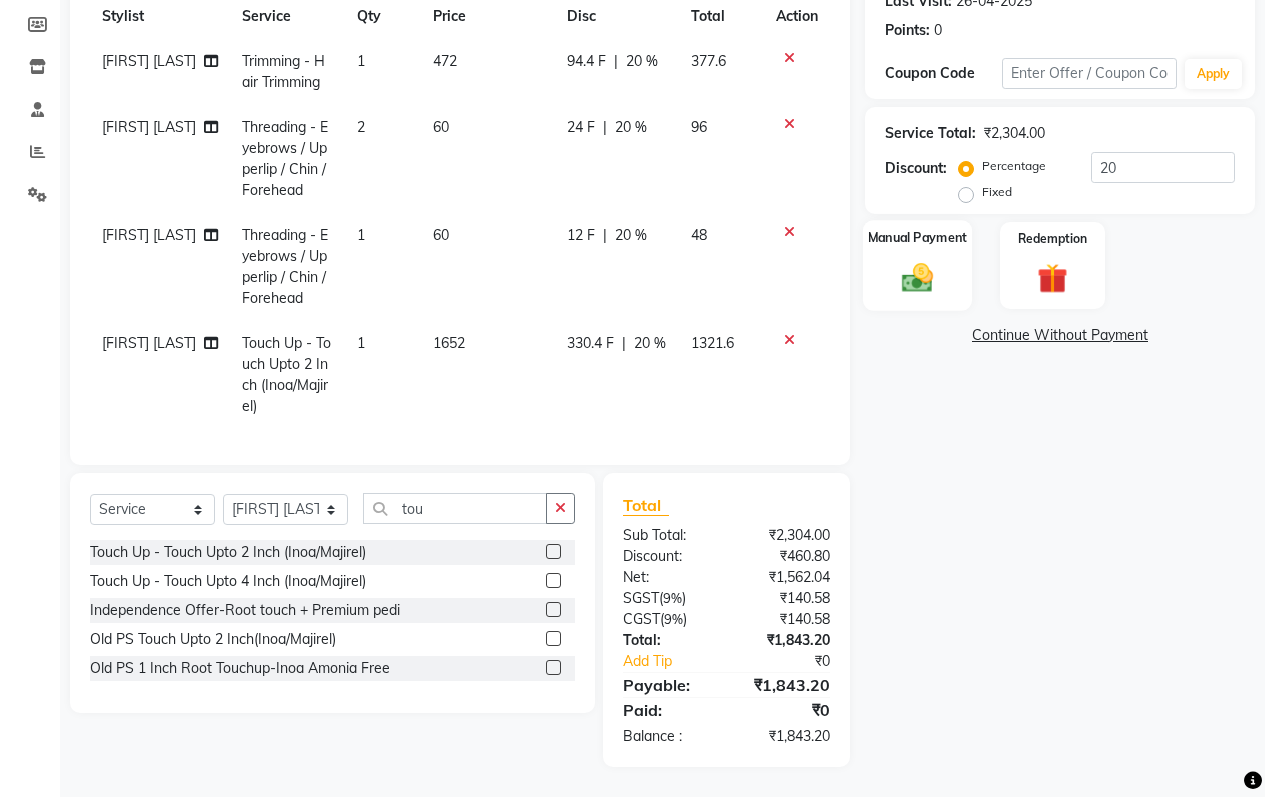 click 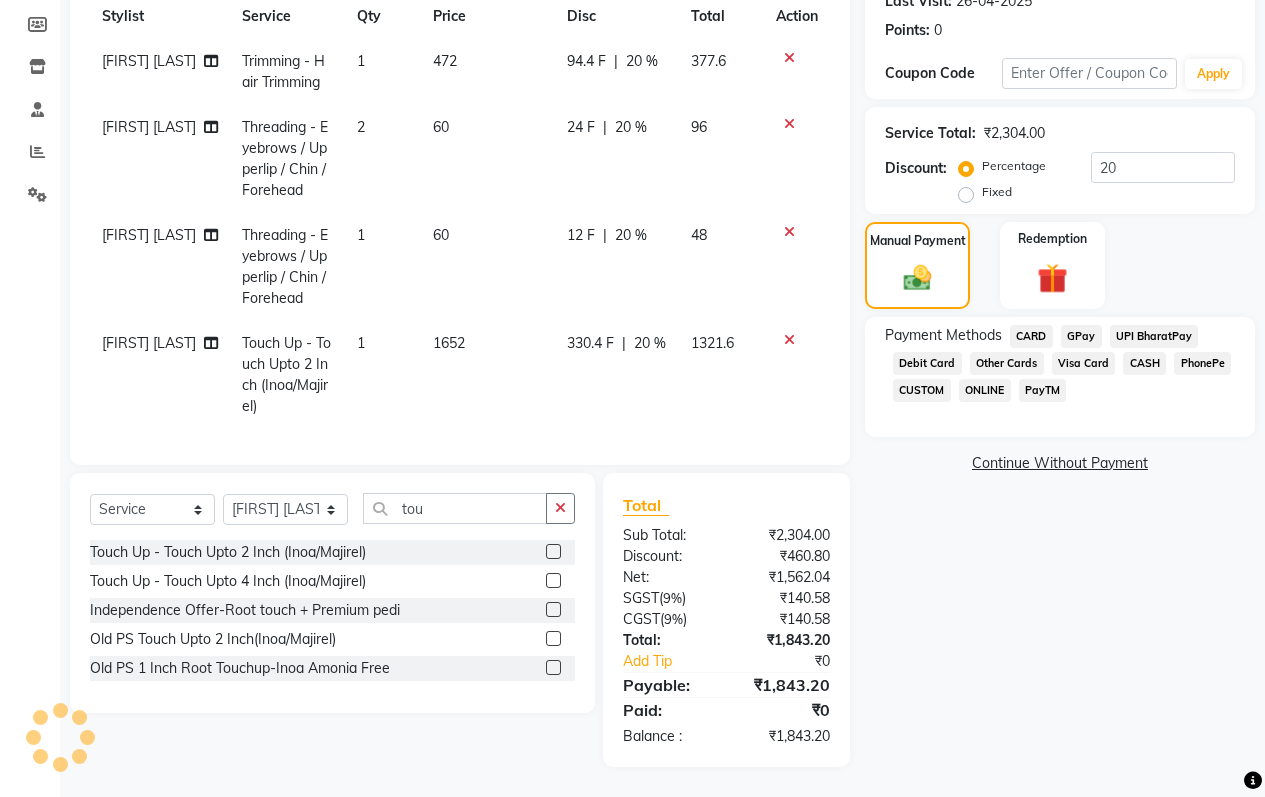 click on "CASH" 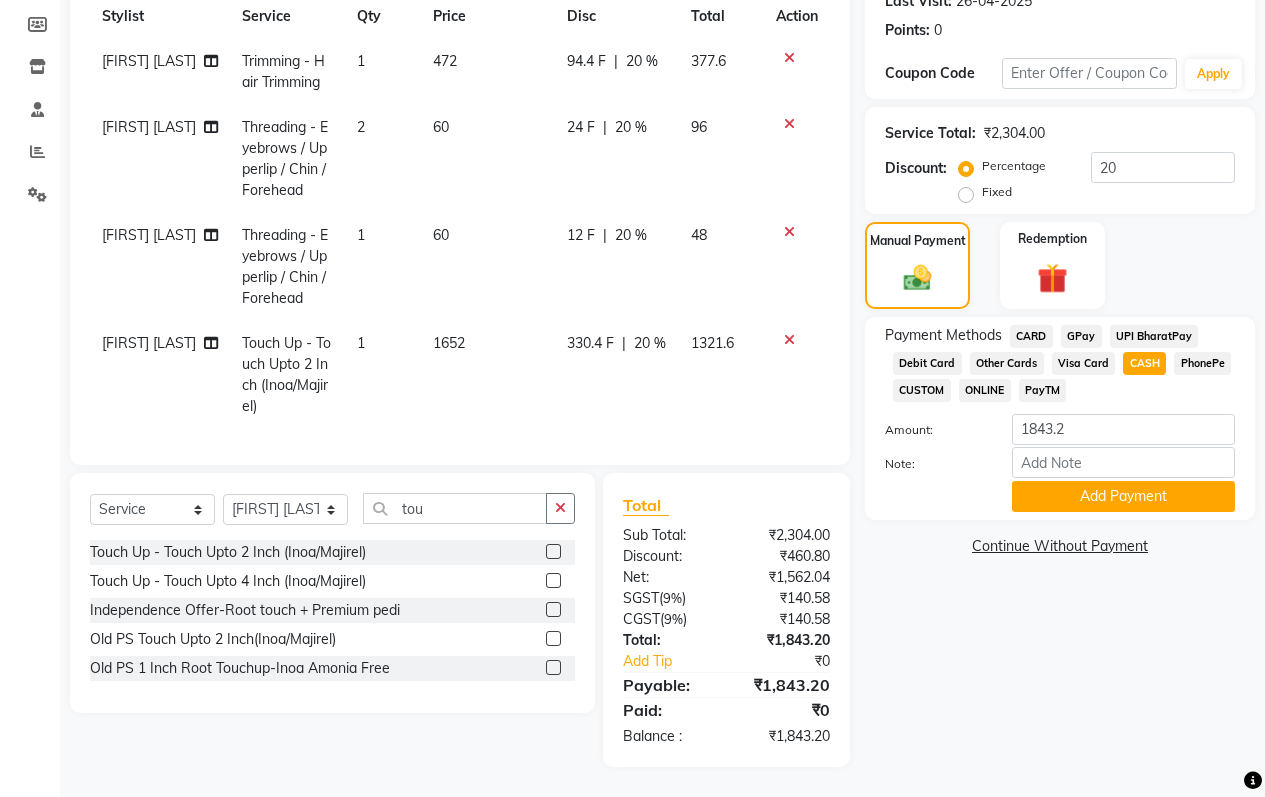 click on "GPay" 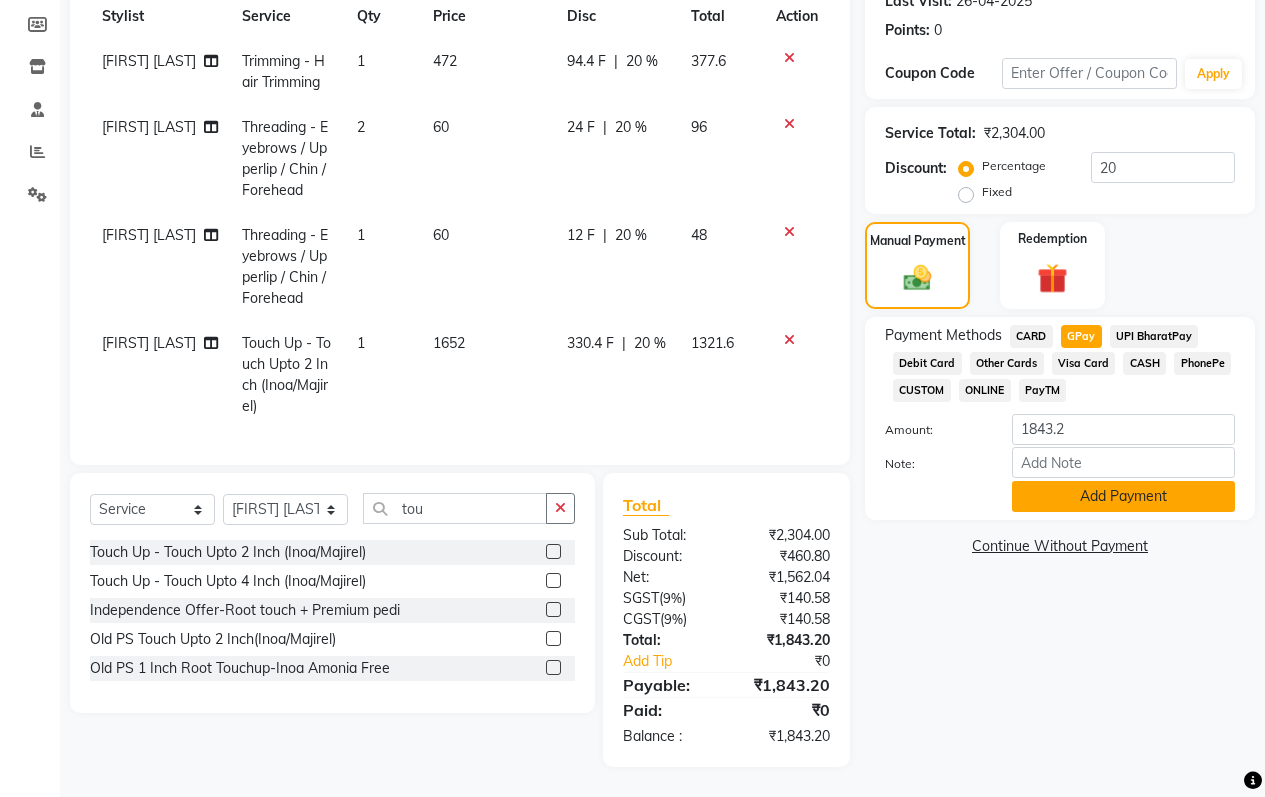 click on "Add Payment" 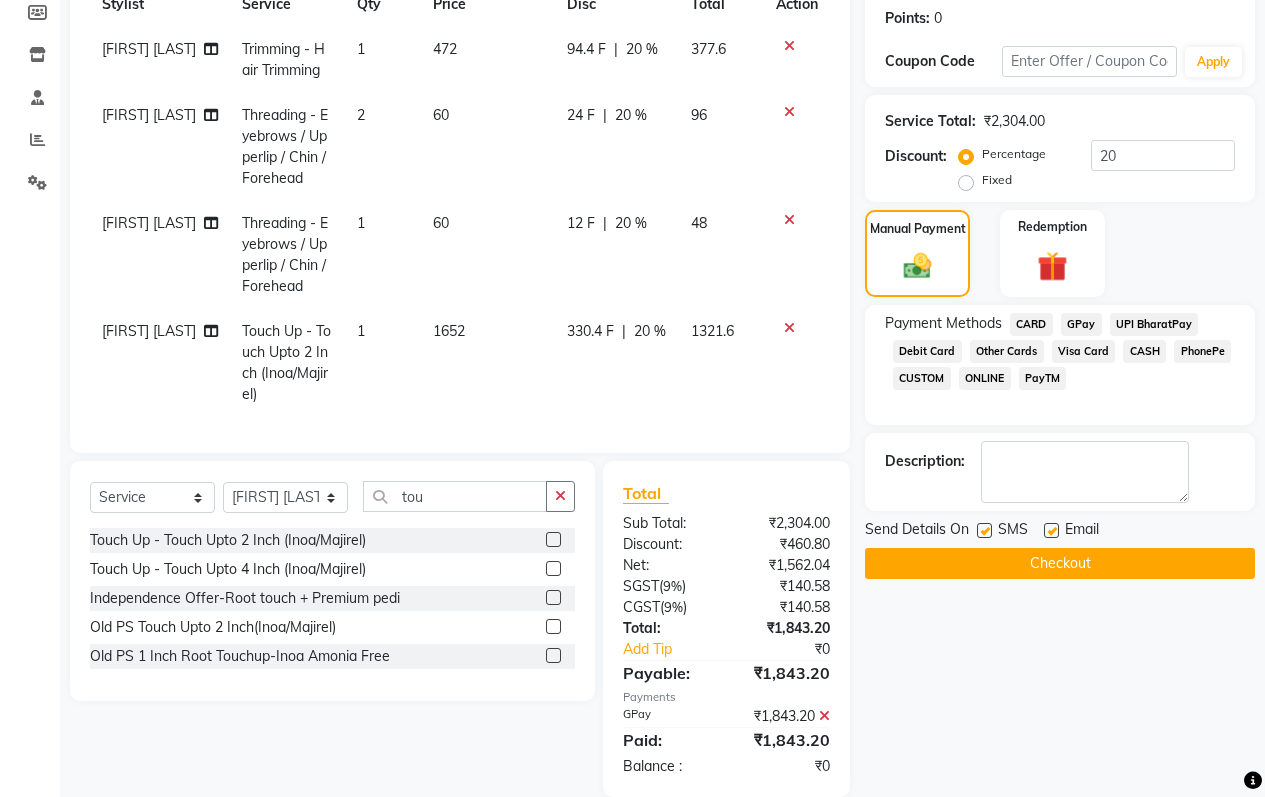 scroll, scrollTop: 345, scrollLeft: 0, axis: vertical 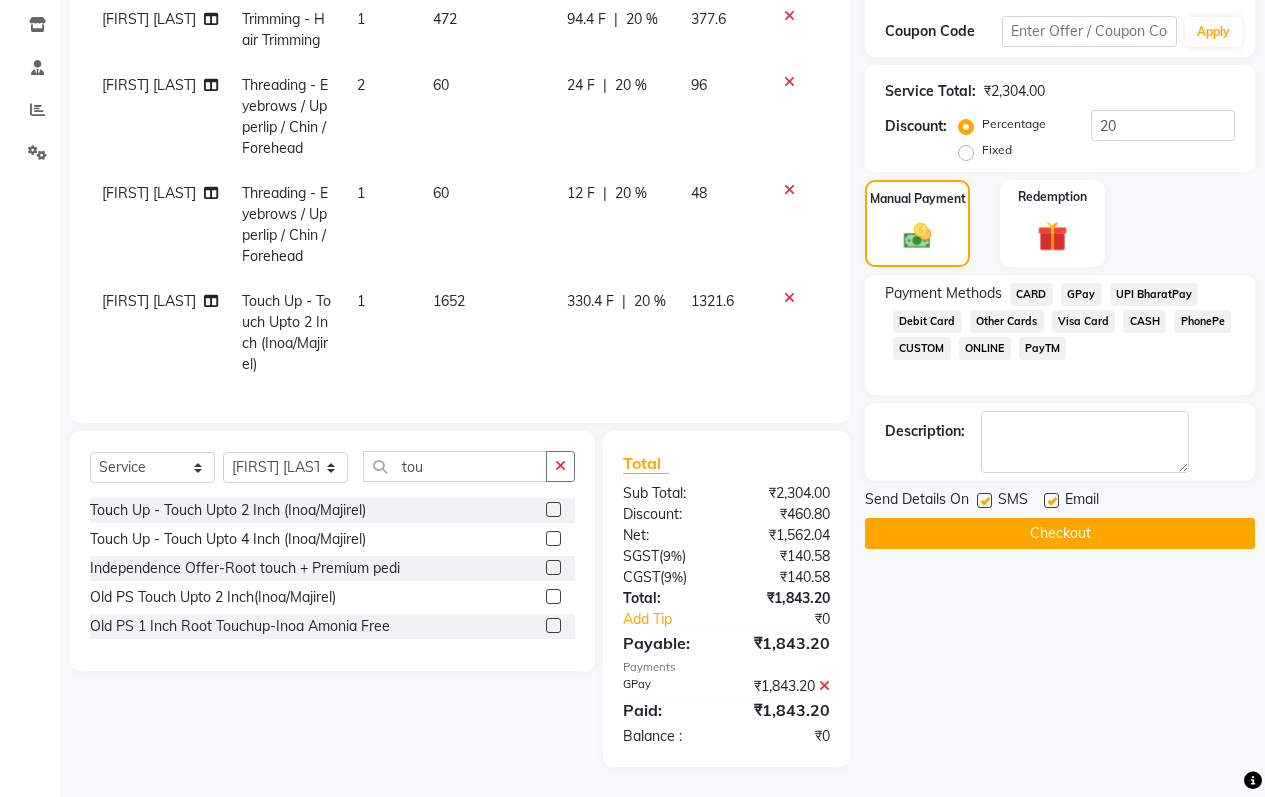 click 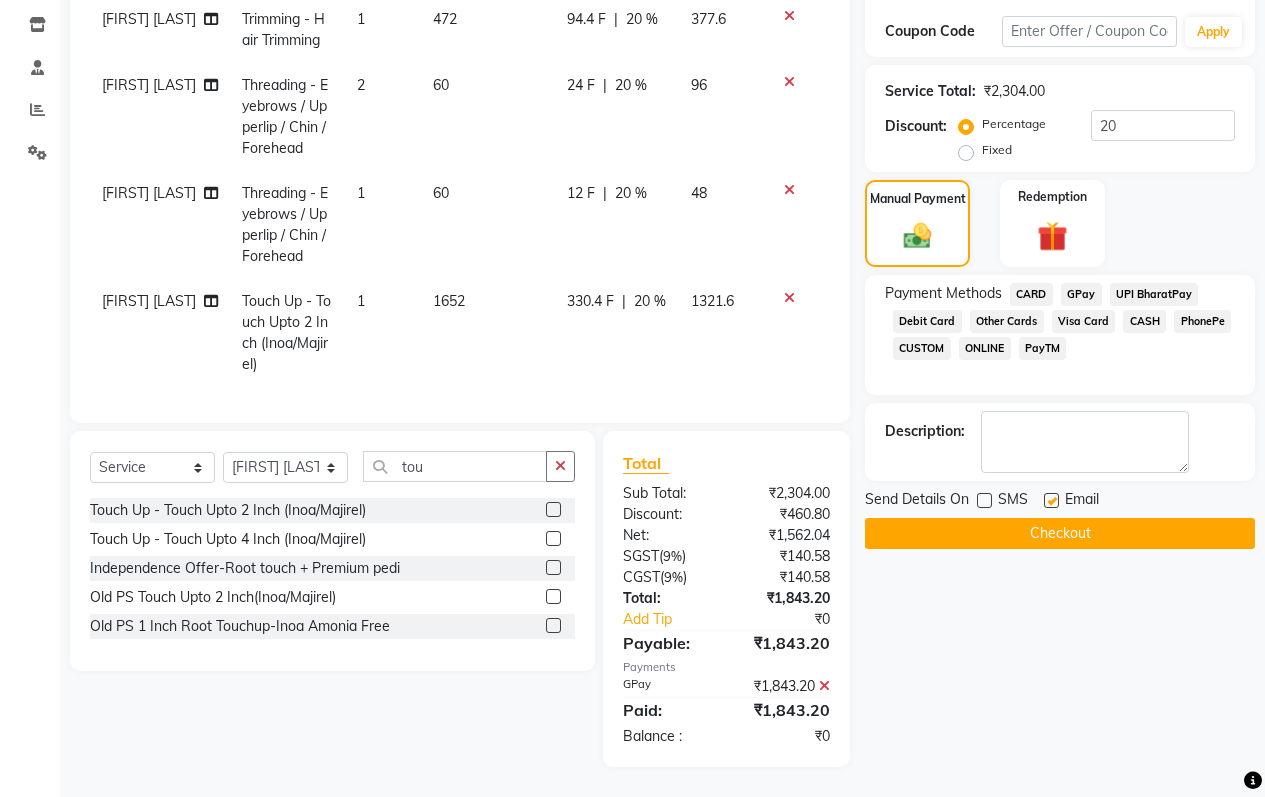 click 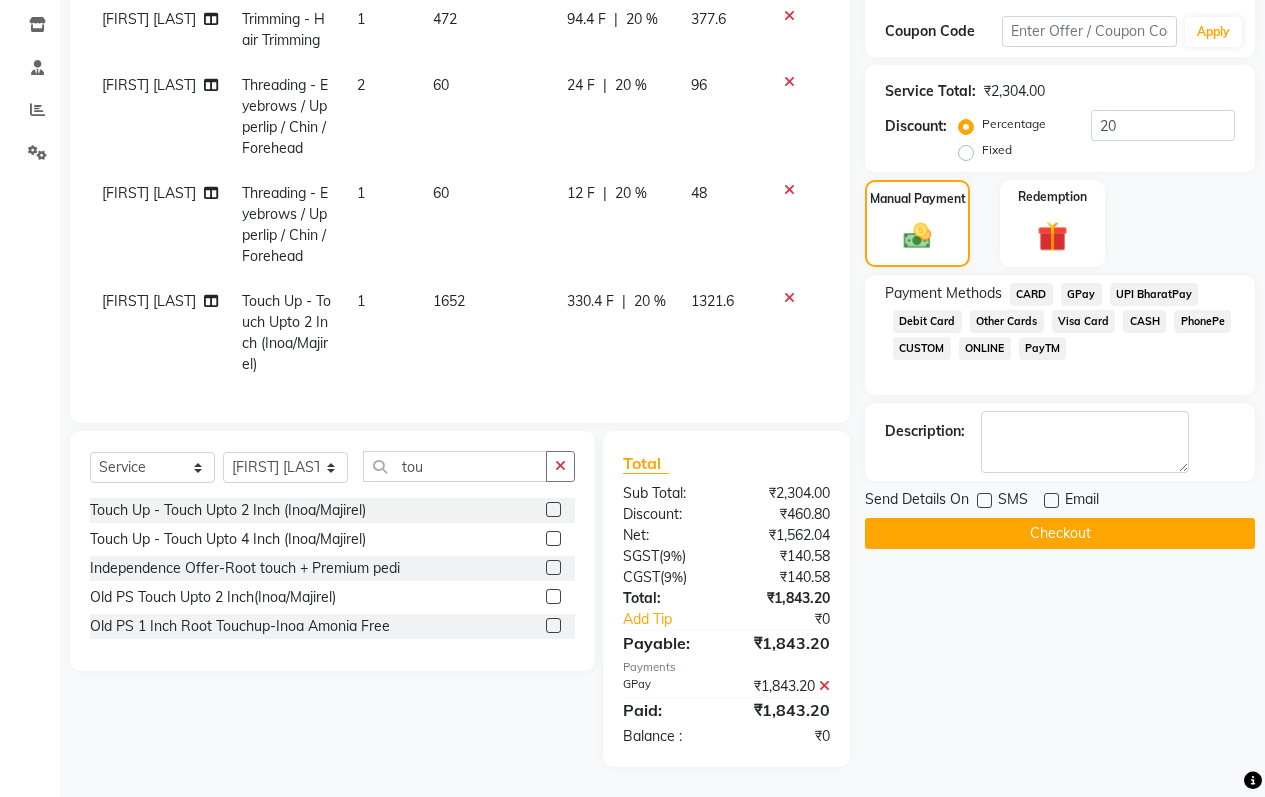 click on "Checkout" 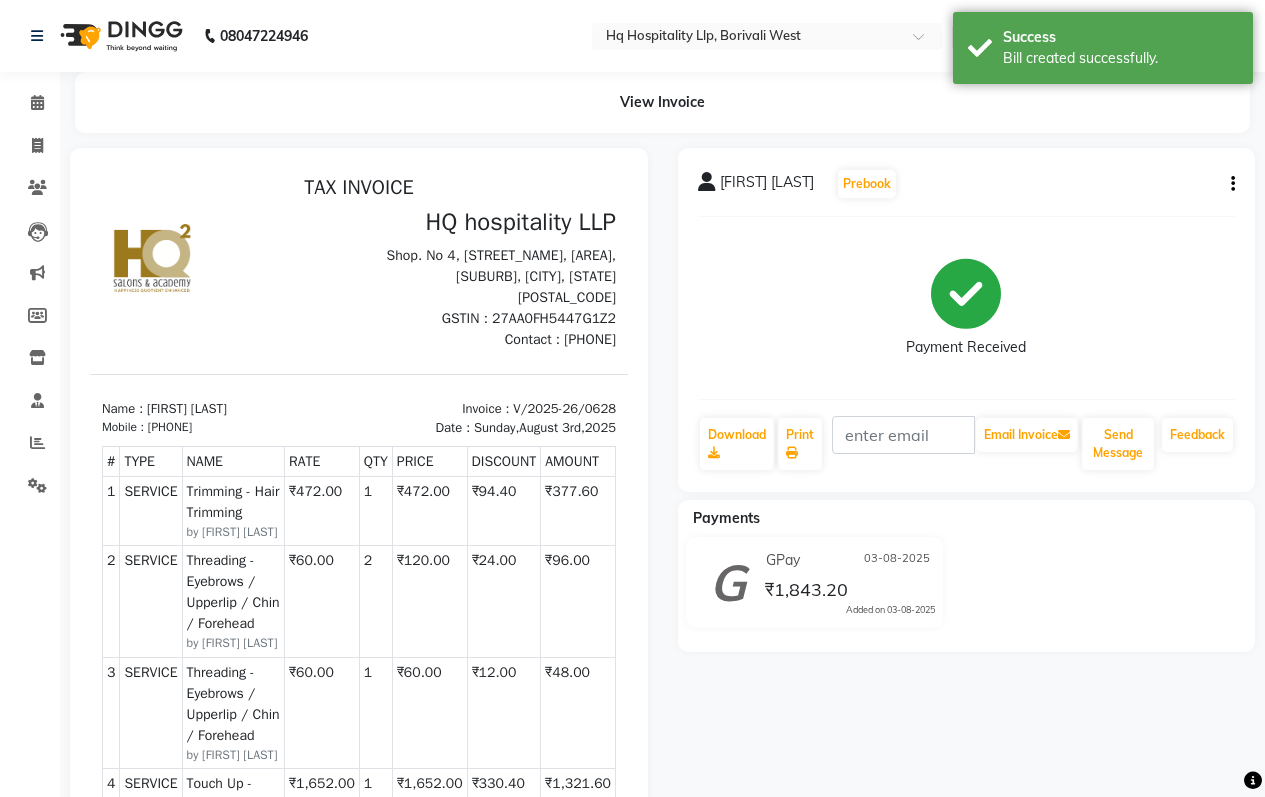 scroll, scrollTop: 0, scrollLeft: 0, axis: both 